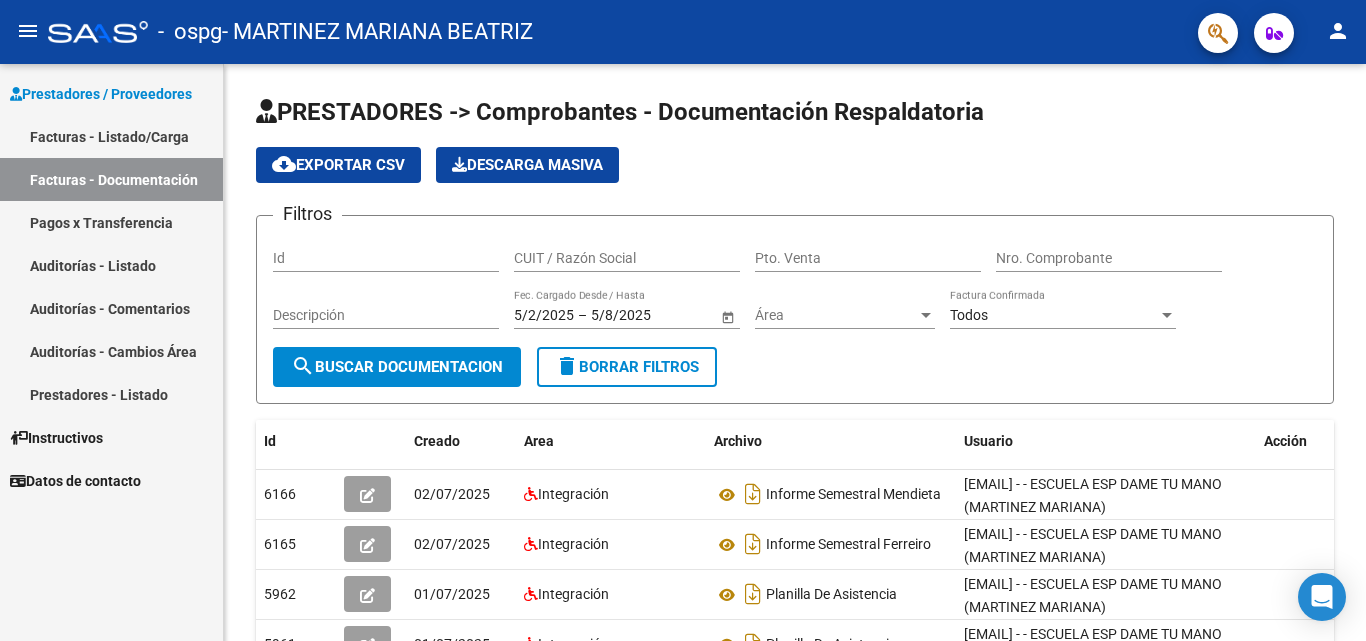 scroll, scrollTop: 0, scrollLeft: 0, axis: both 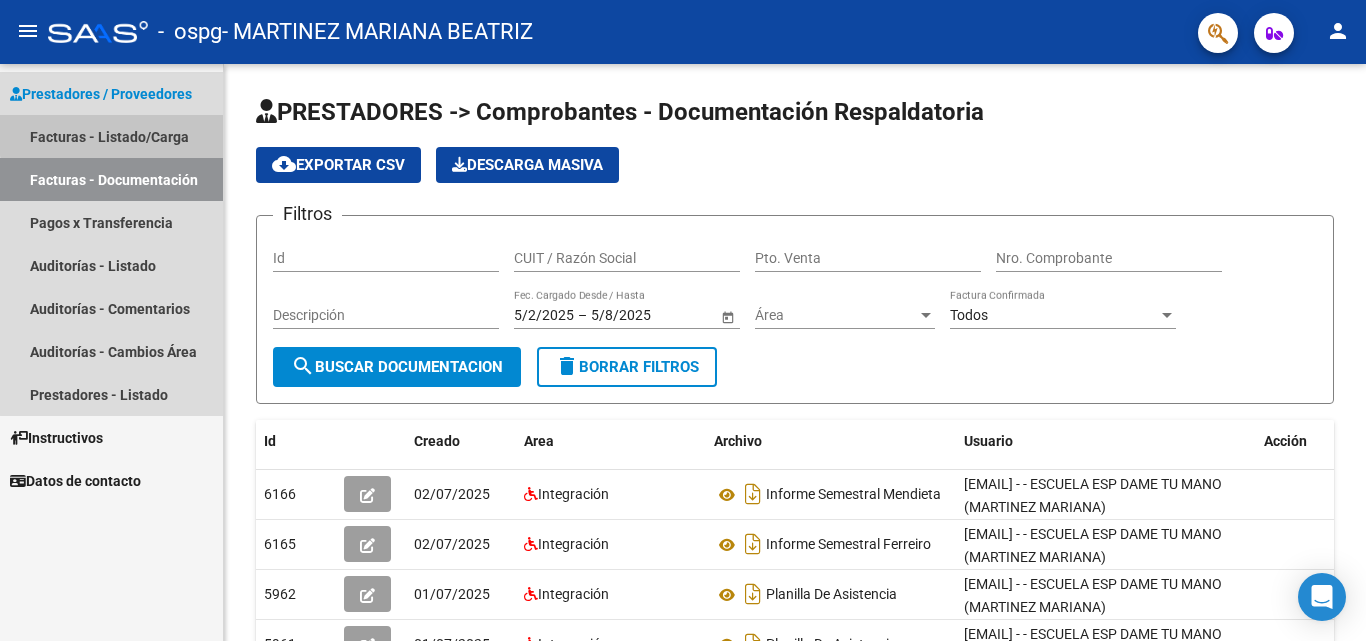 click on "Facturas - Listado/Carga" at bounding box center [111, 136] 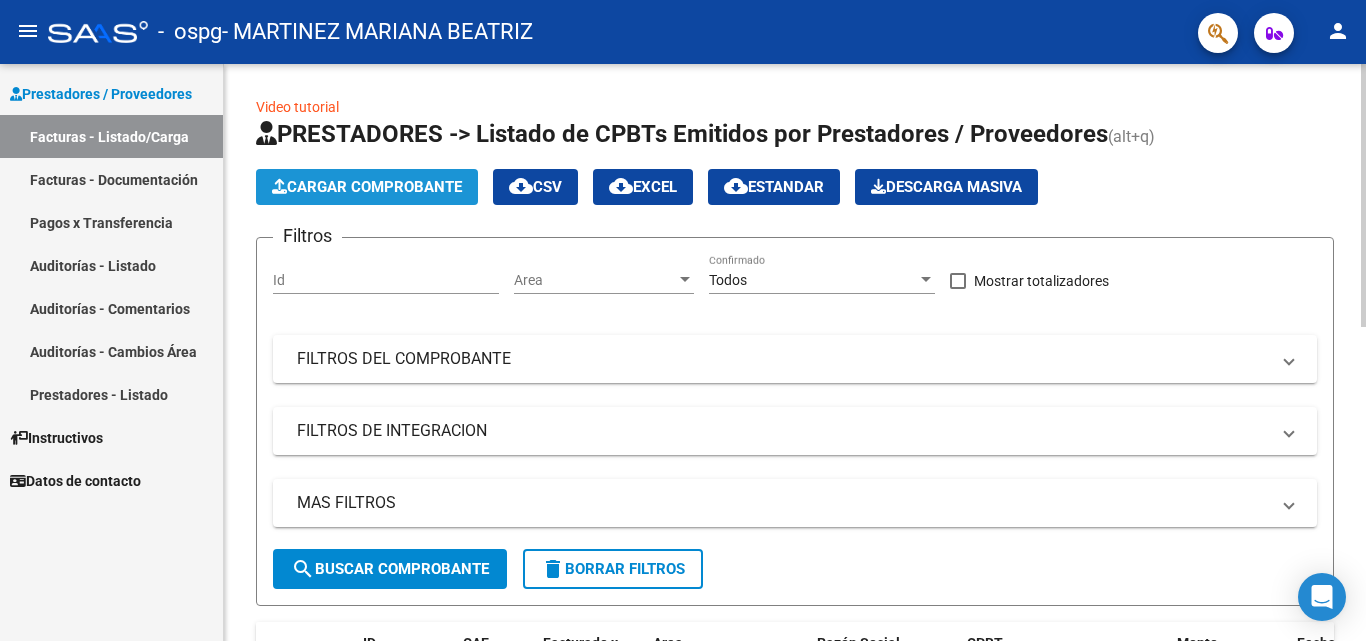 click on "Cargar Comprobante" 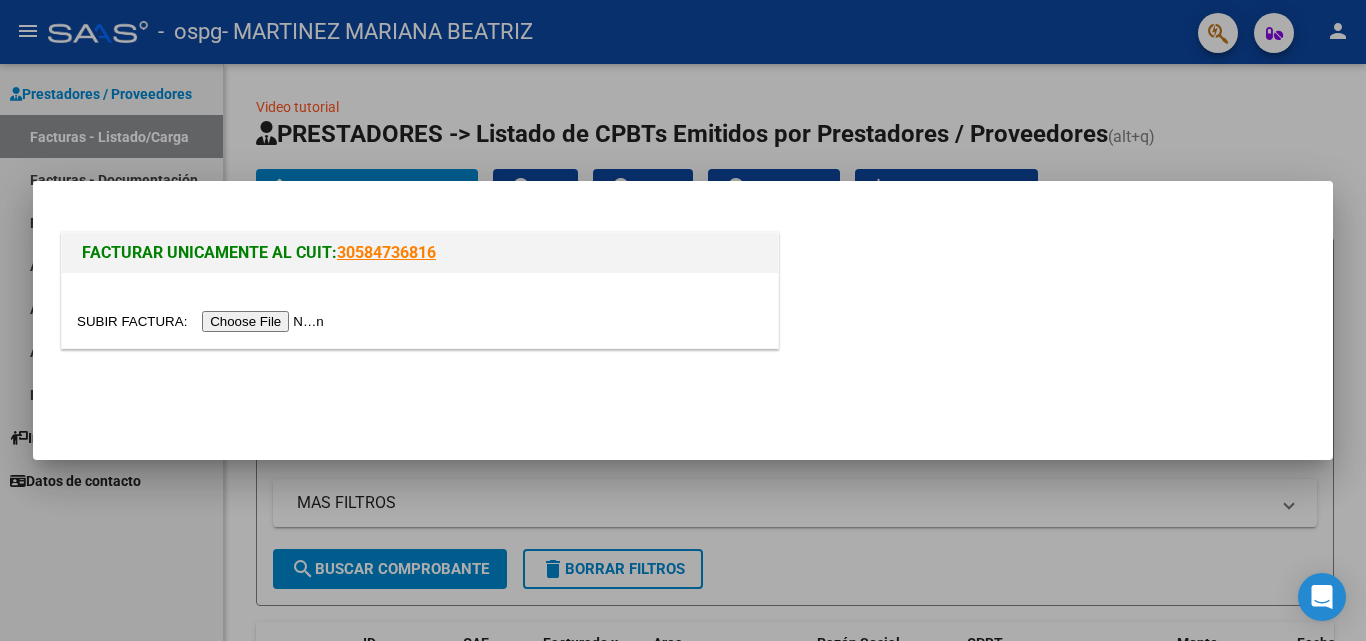 click at bounding box center (203, 321) 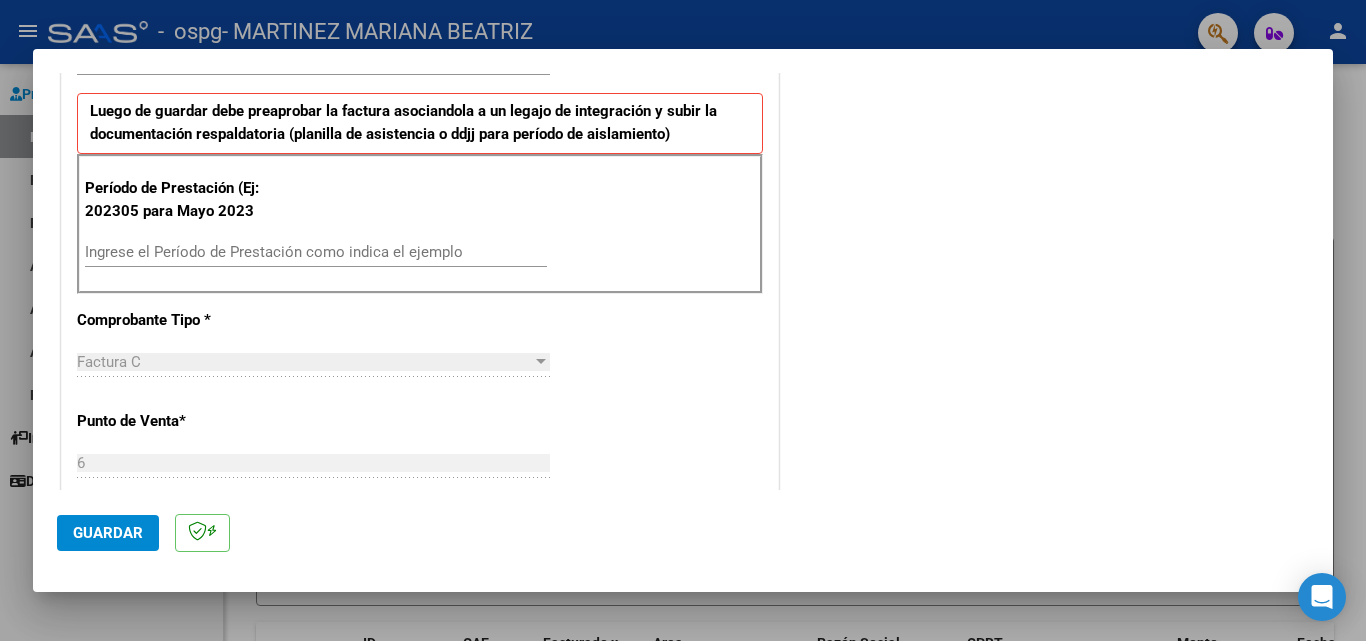 scroll, scrollTop: 400, scrollLeft: 0, axis: vertical 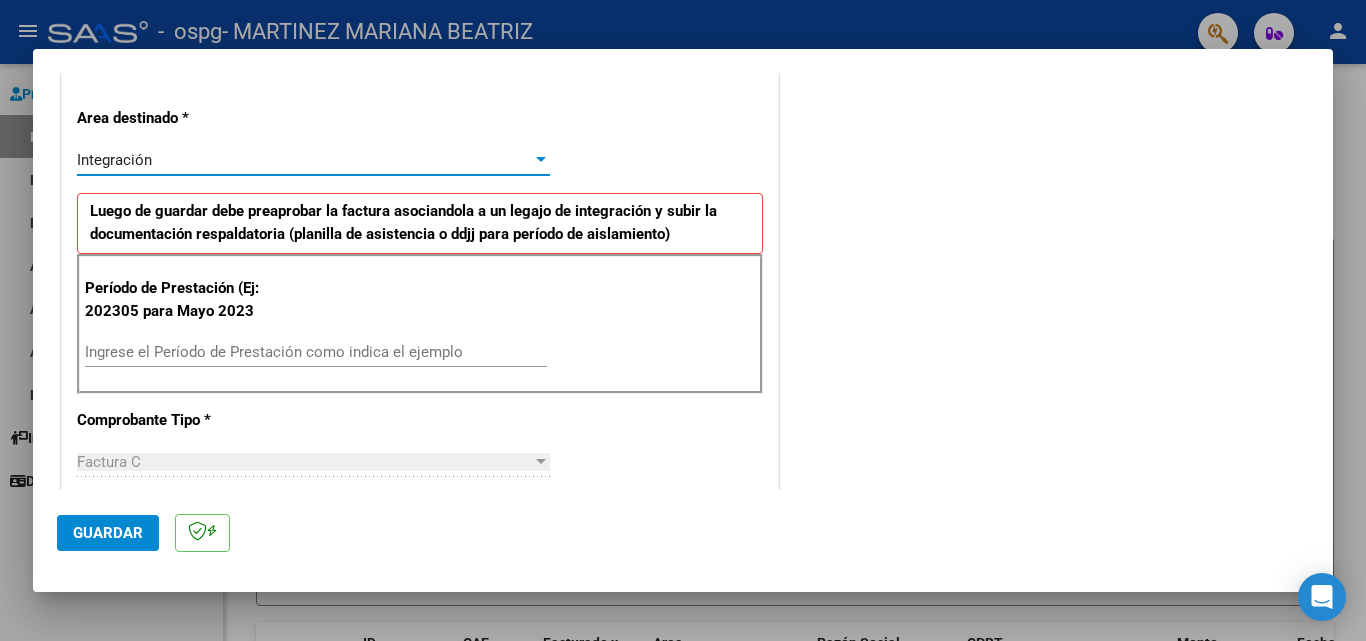 click on "Integración" at bounding box center [304, 160] 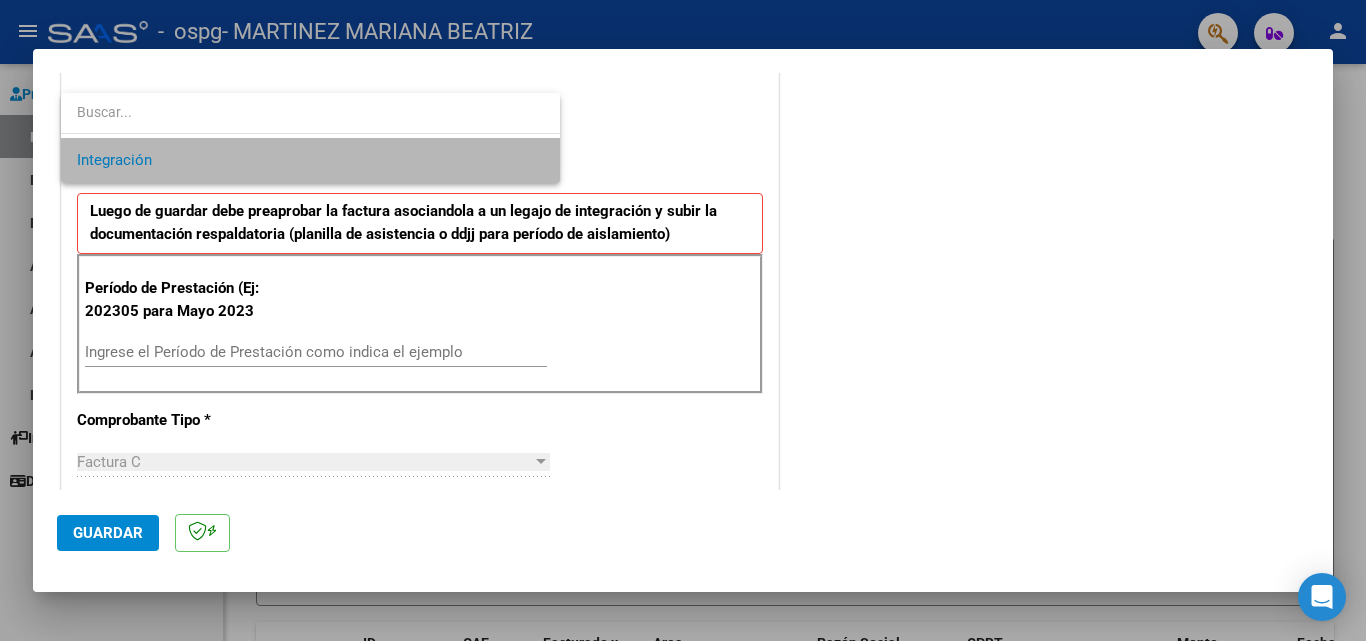 click on "Integración" at bounding box center [310, 160] 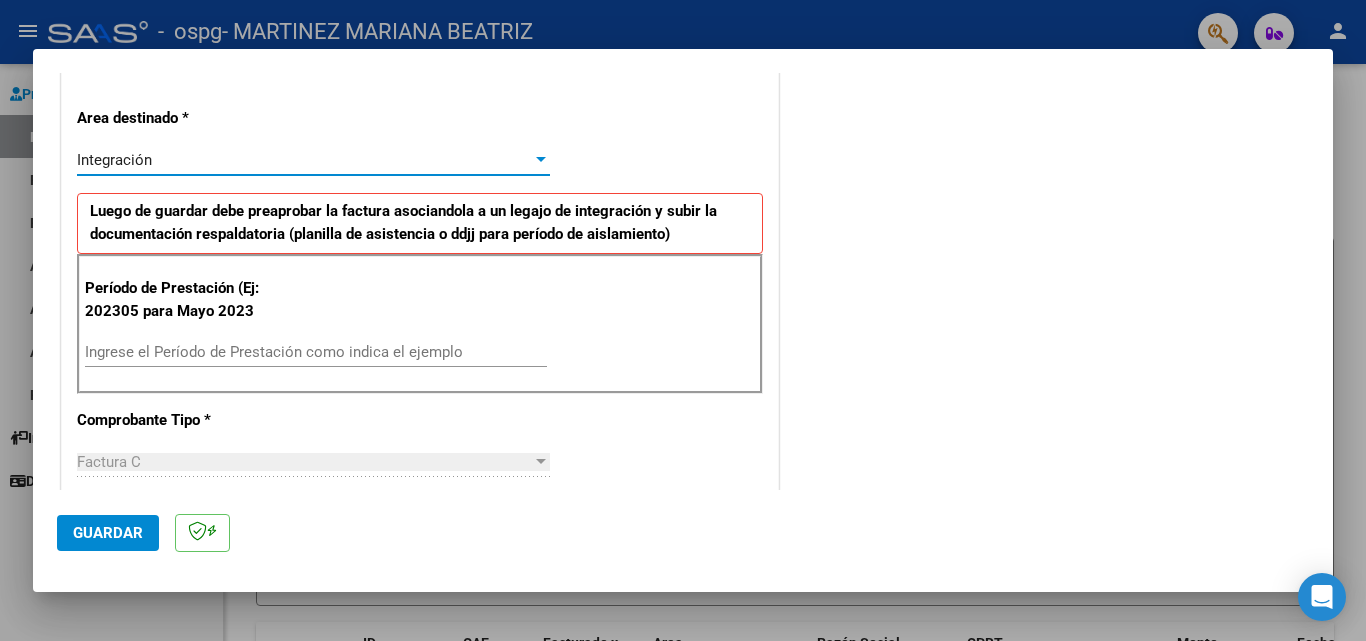 click on "Ingrese el Período de Prestación como indica el ejemplo" at bounding box center [316, 352] 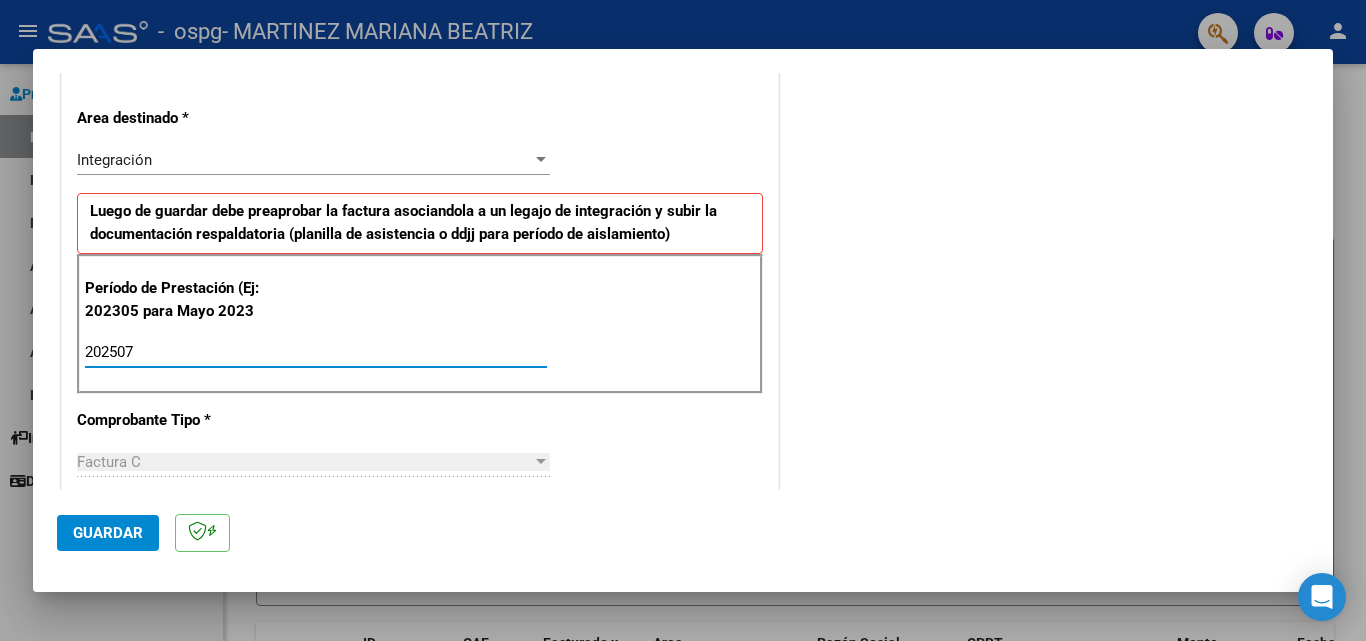 type on "202507" 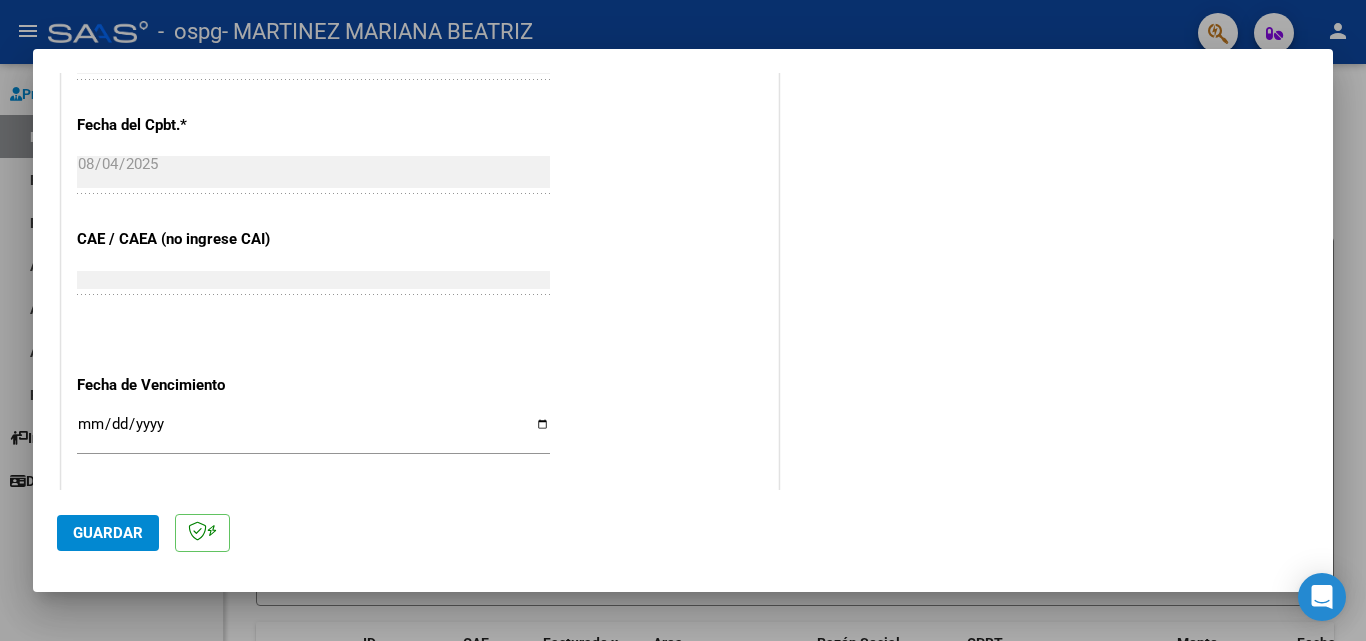 scroll, scrollTop: 1200, scrollLeft: 0, axis: vertical 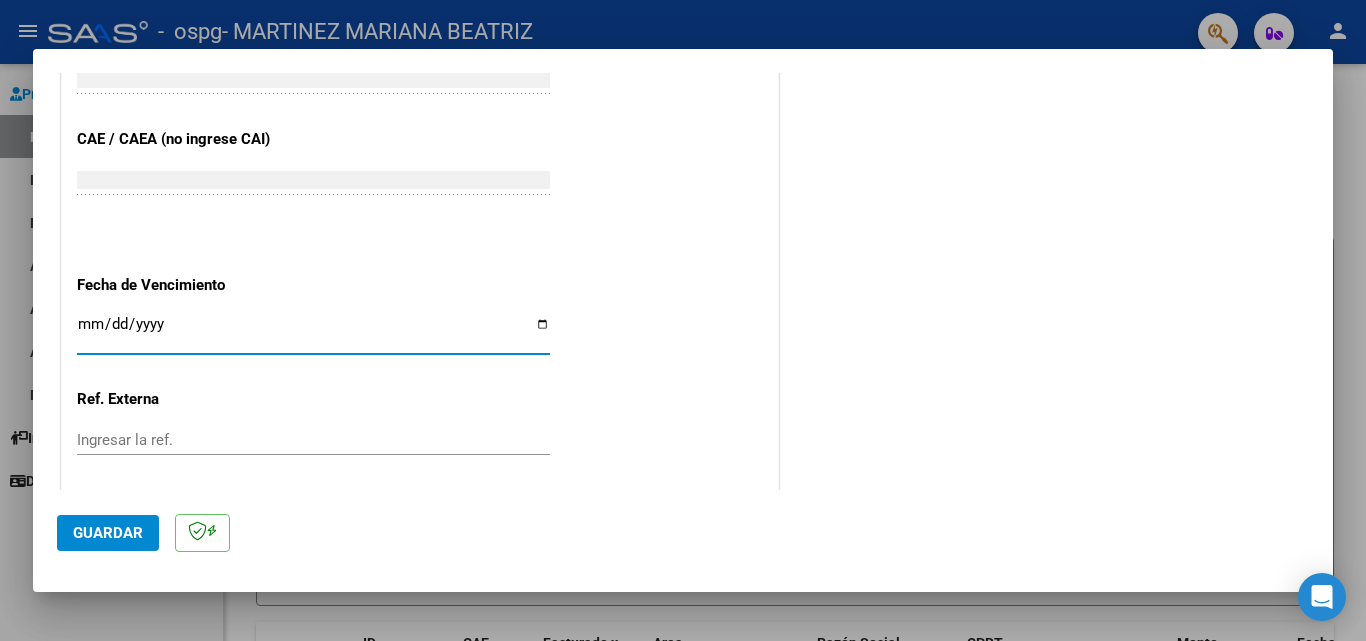click on "Ingresar la fecha" at bounding box center (313, 332) 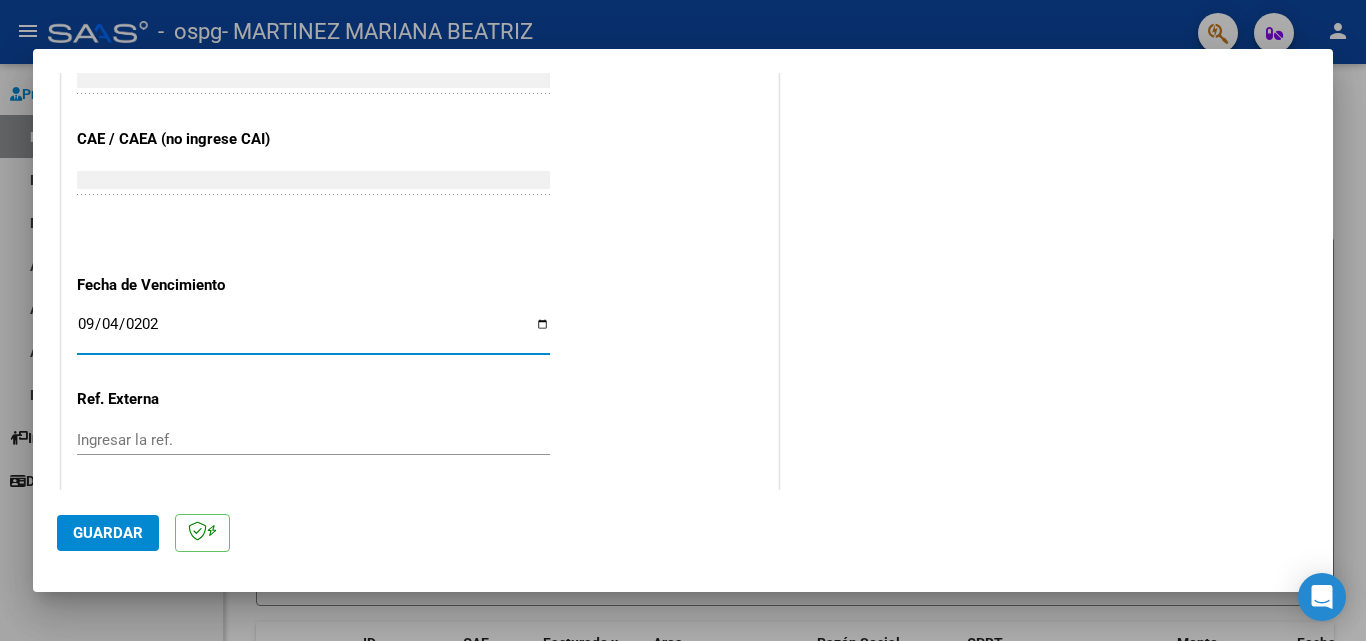 type on "2025-09-04" 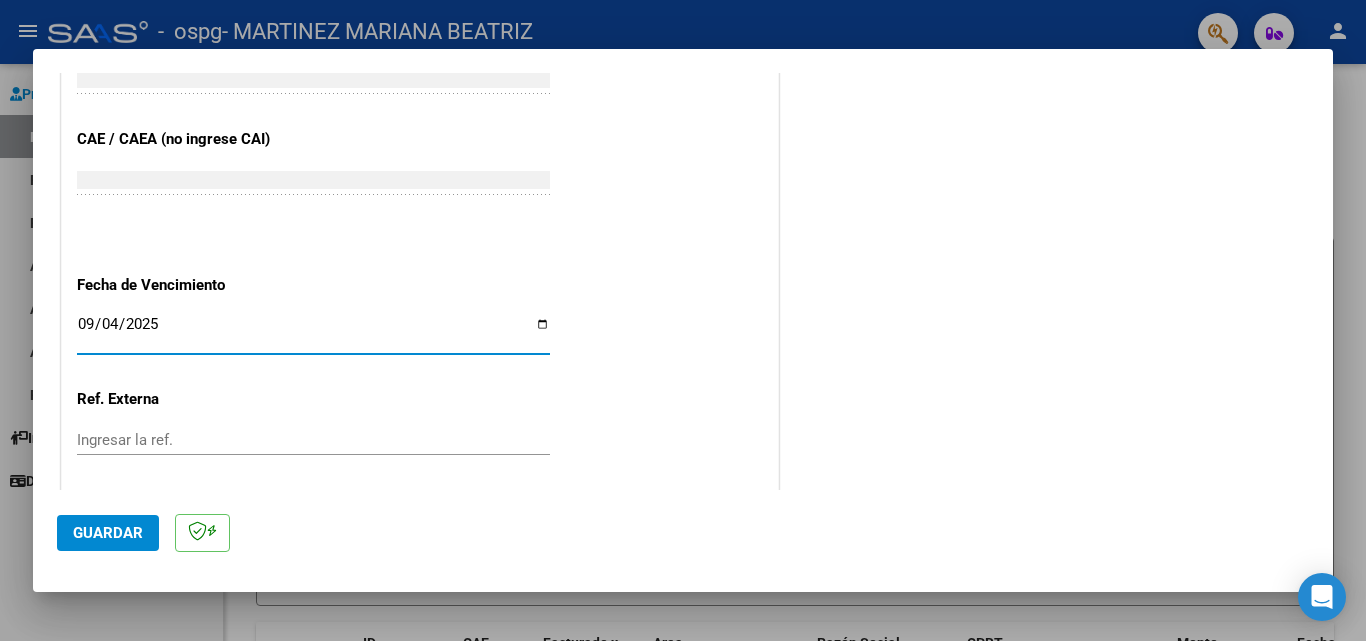 click on "Ingresar la ref." at bounding box center [313, 440] 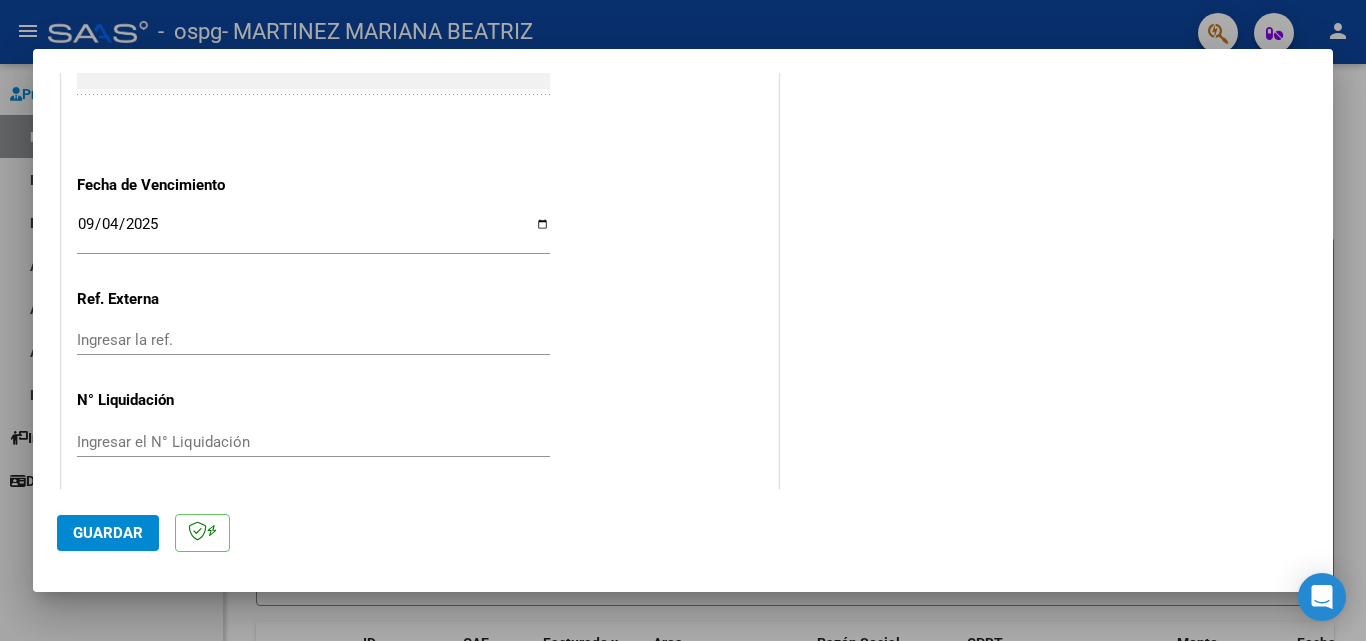 scroll, scrollTop: 1305, scrollLeft: 0, axis: vertical 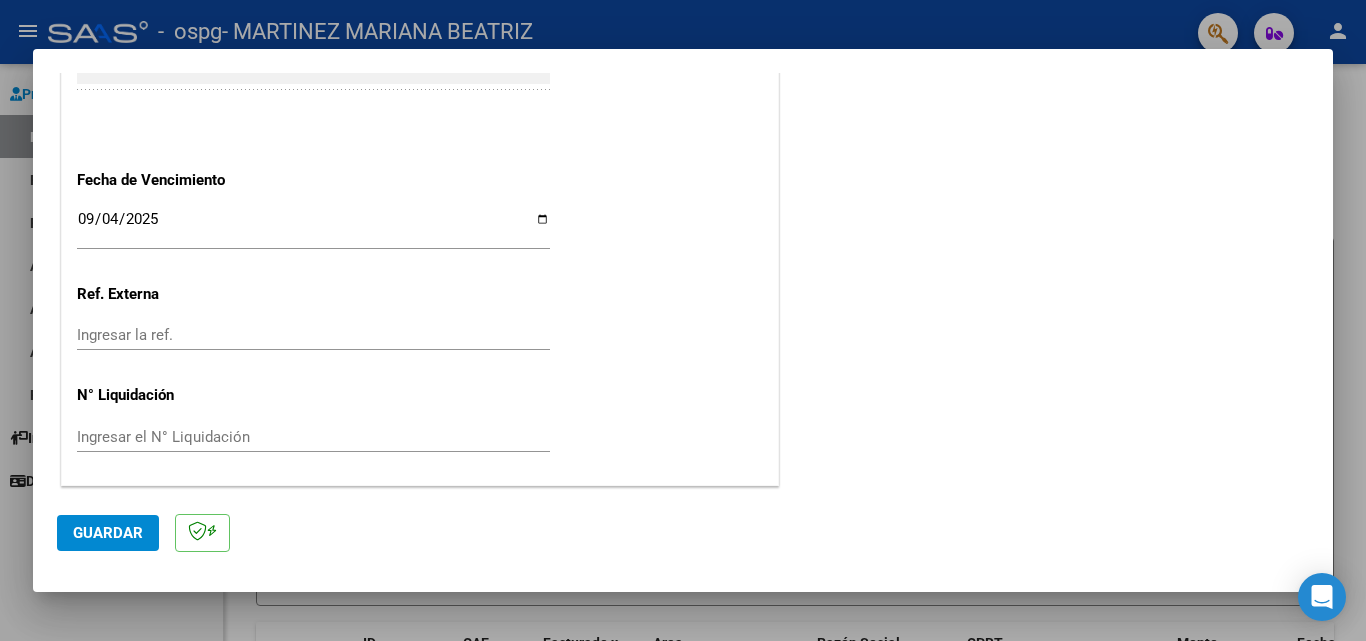 click on "COMENTARIOS Comentarios del Prestador / Gerenciador:" at bounding box center (1046, -360) 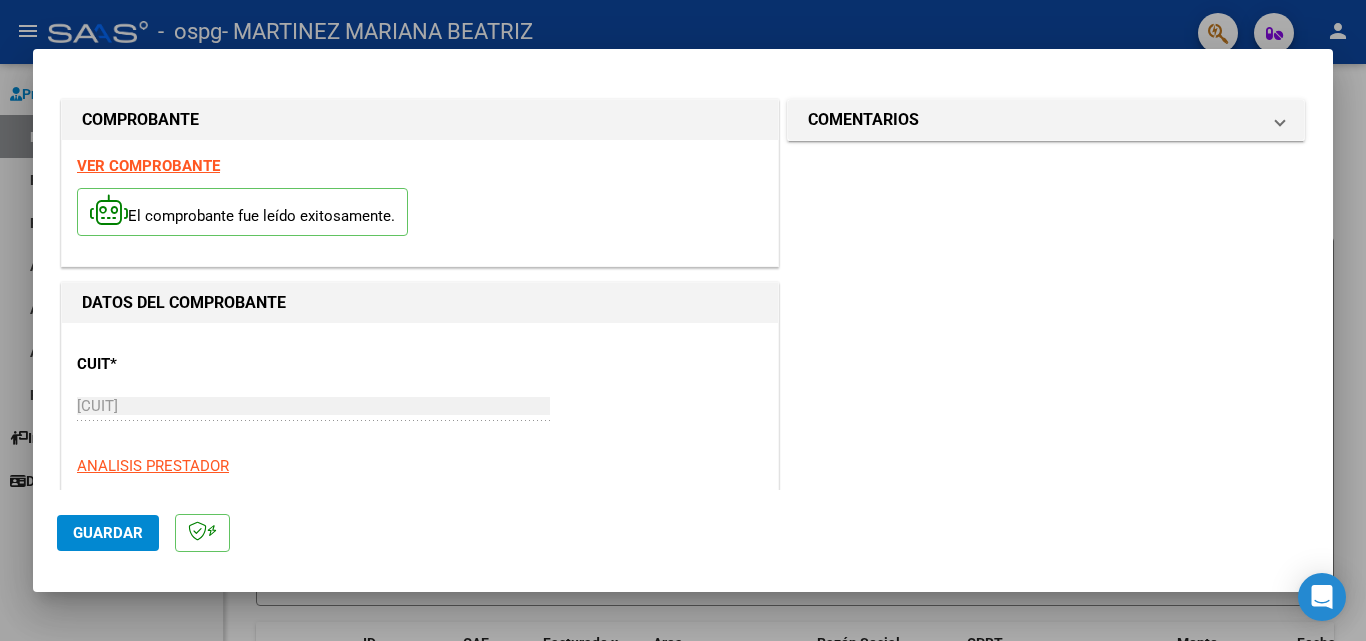 scroll, scrollTop: 300, scrollLeft: 0, axis: vertical 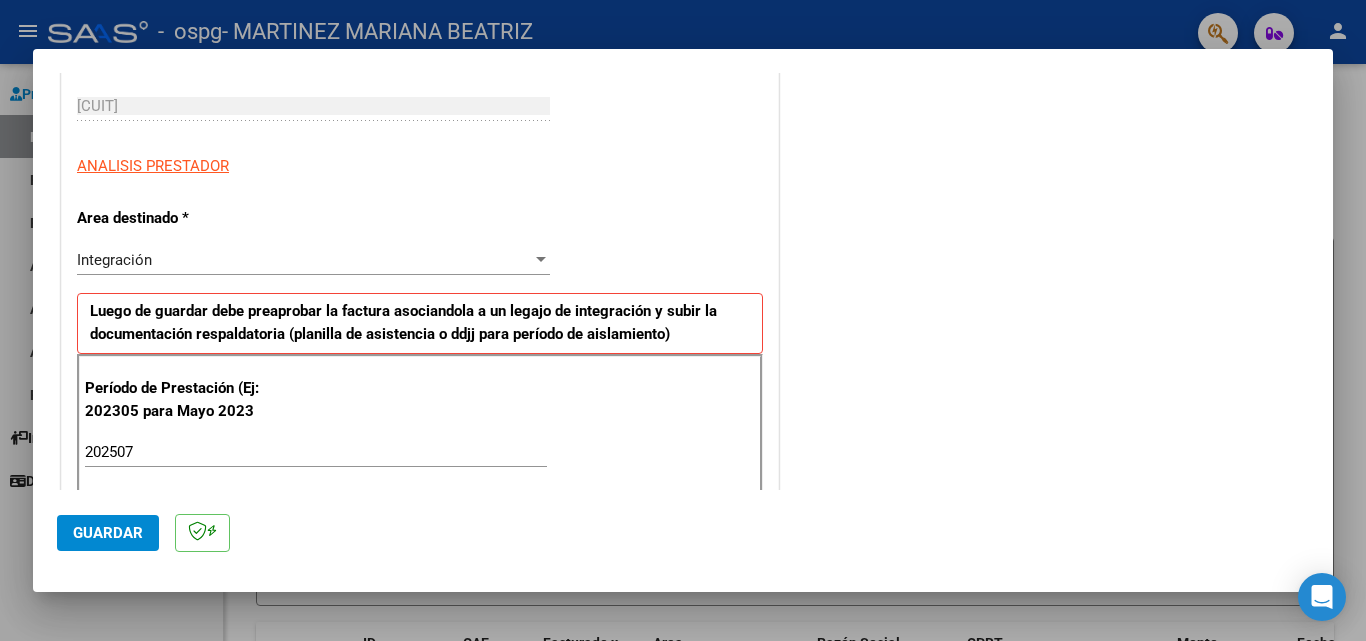 click on "Guardar" 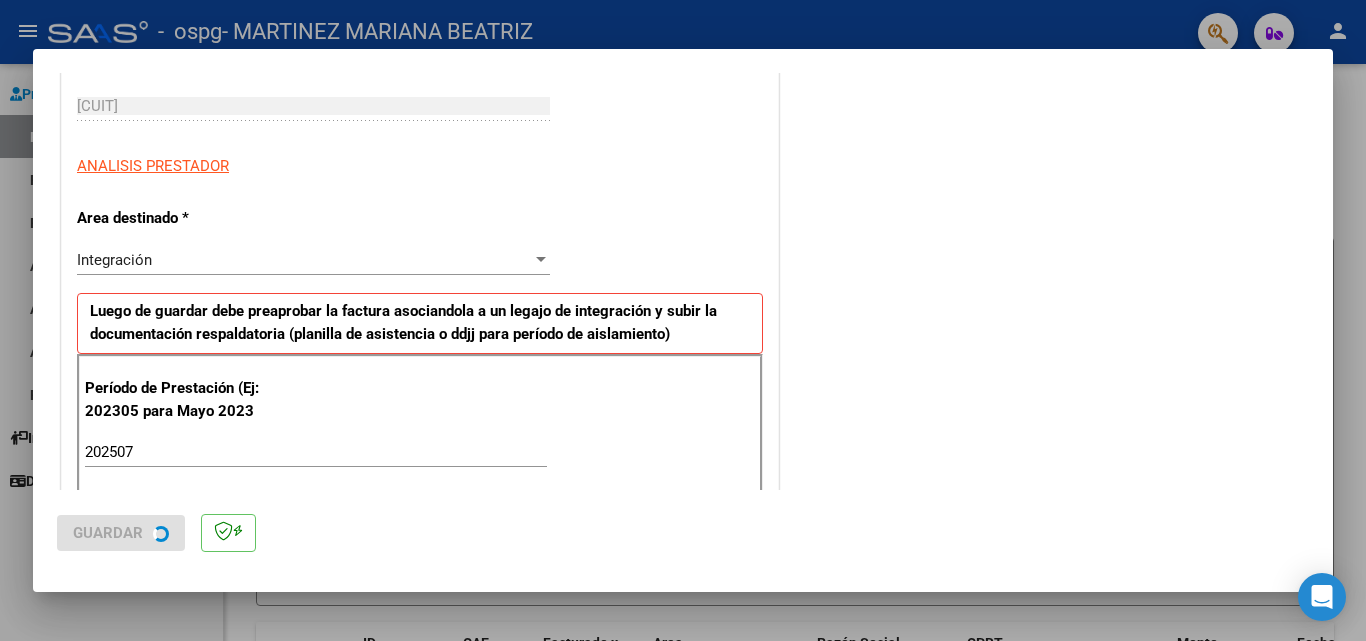 scroll, scrollTop: 0, scrollLeft: 0, axis: both 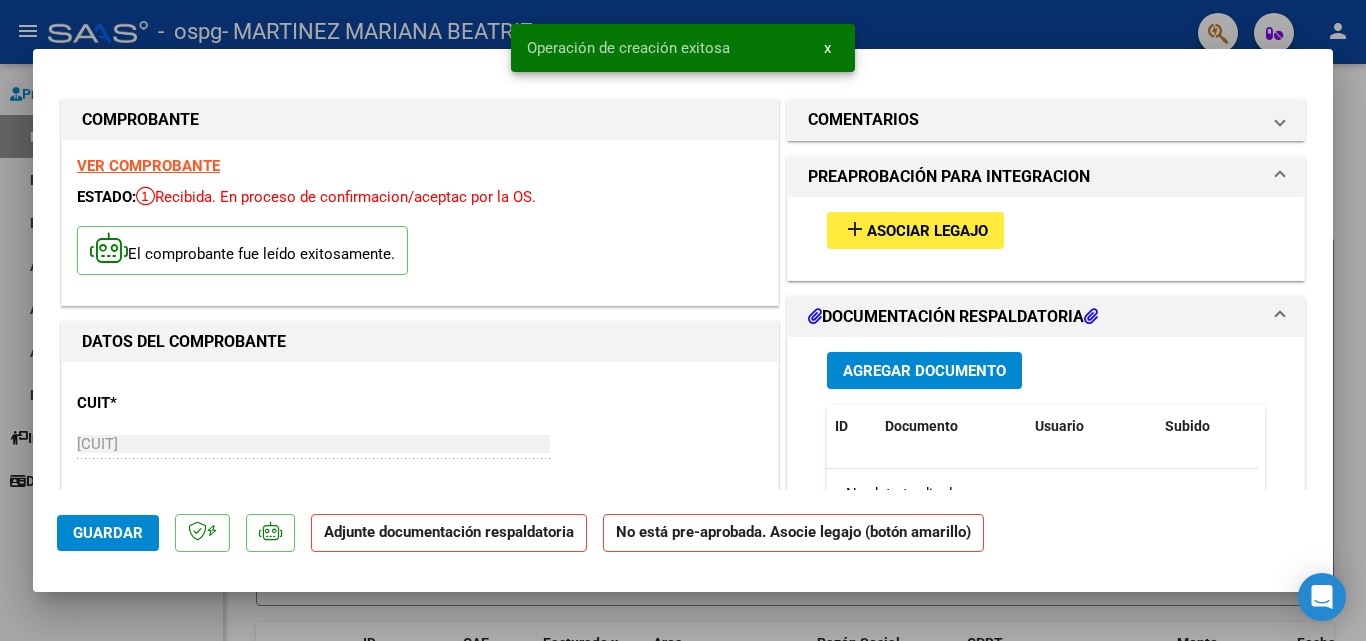 click on "add Asociar Legajo" at bounding box center (1046, 230) 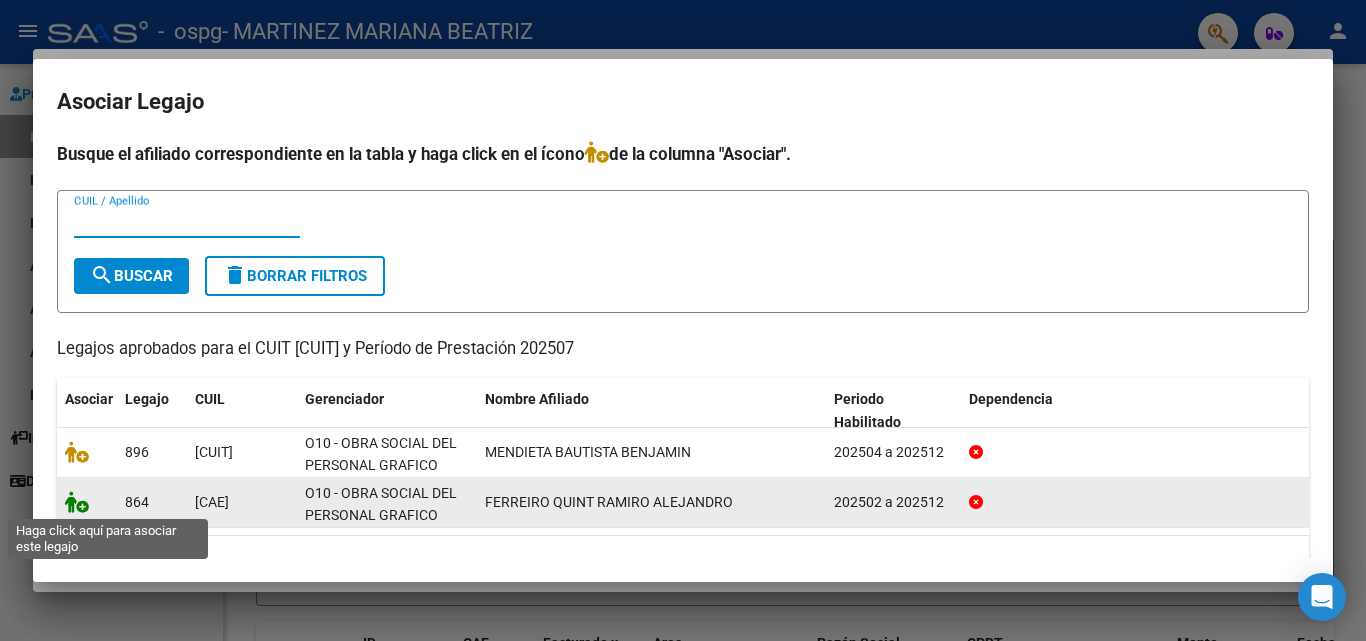 click 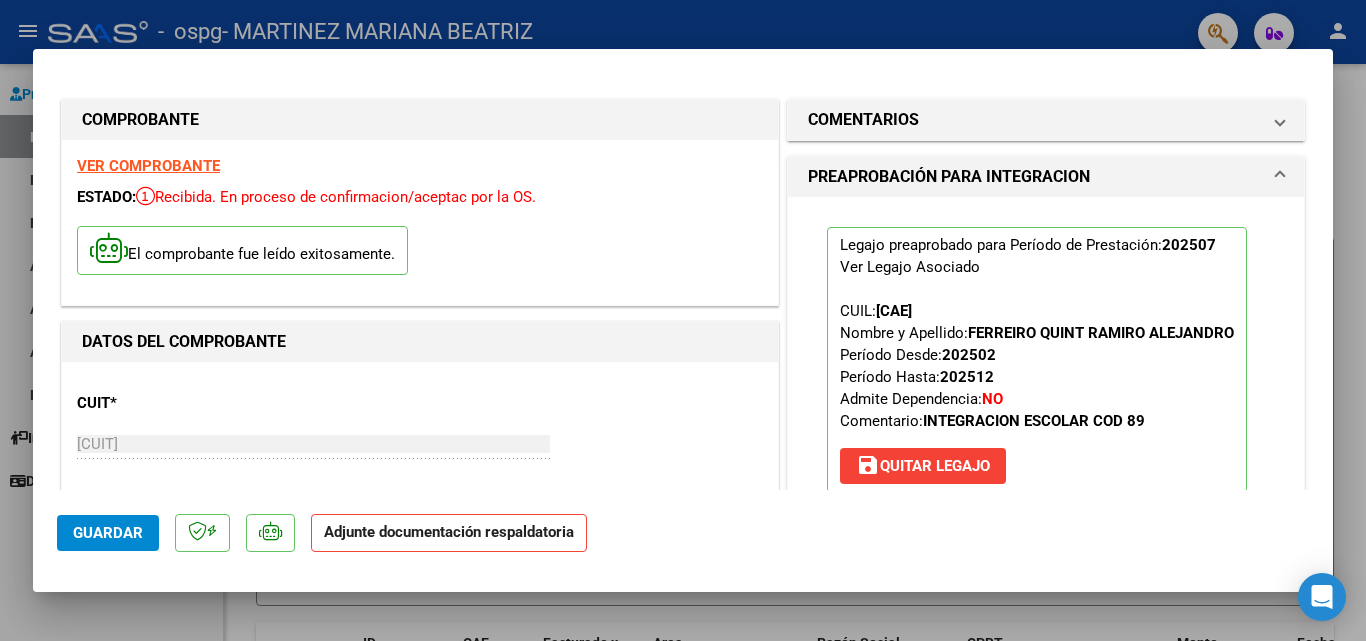 scroll, scrollTop: 300, scrollLeft: 0, axis: vertical 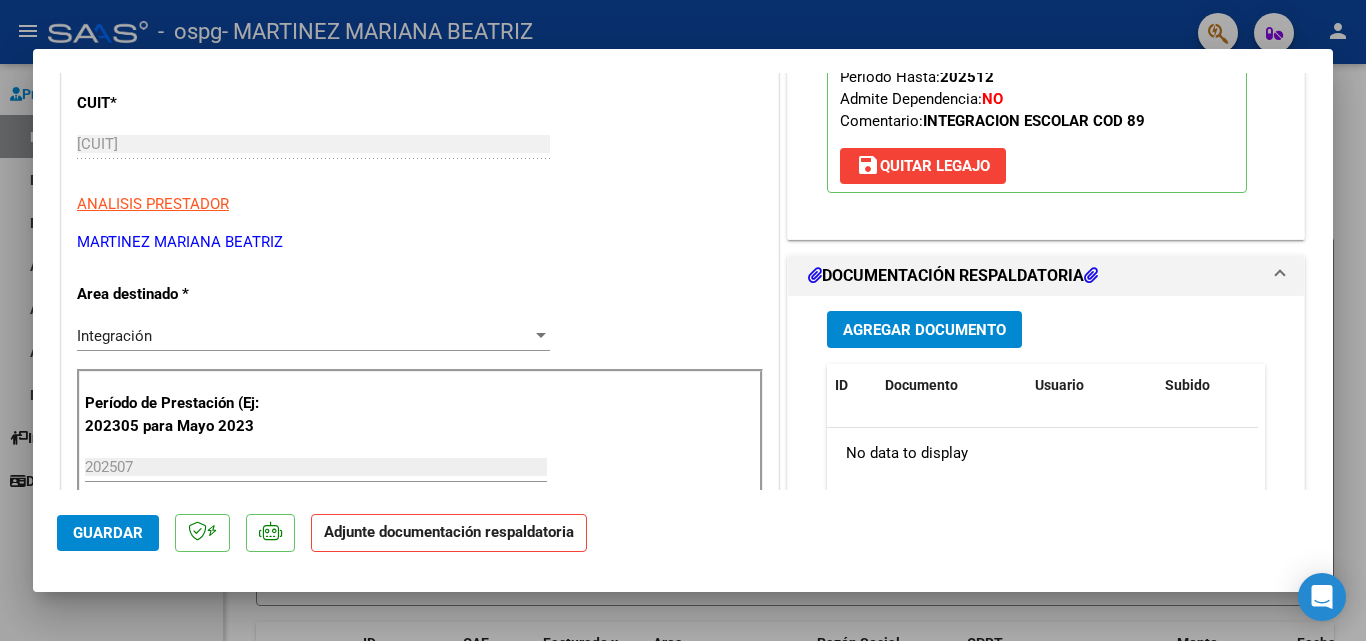 click on "Agregar Documento" at bounding box center (924, 330) 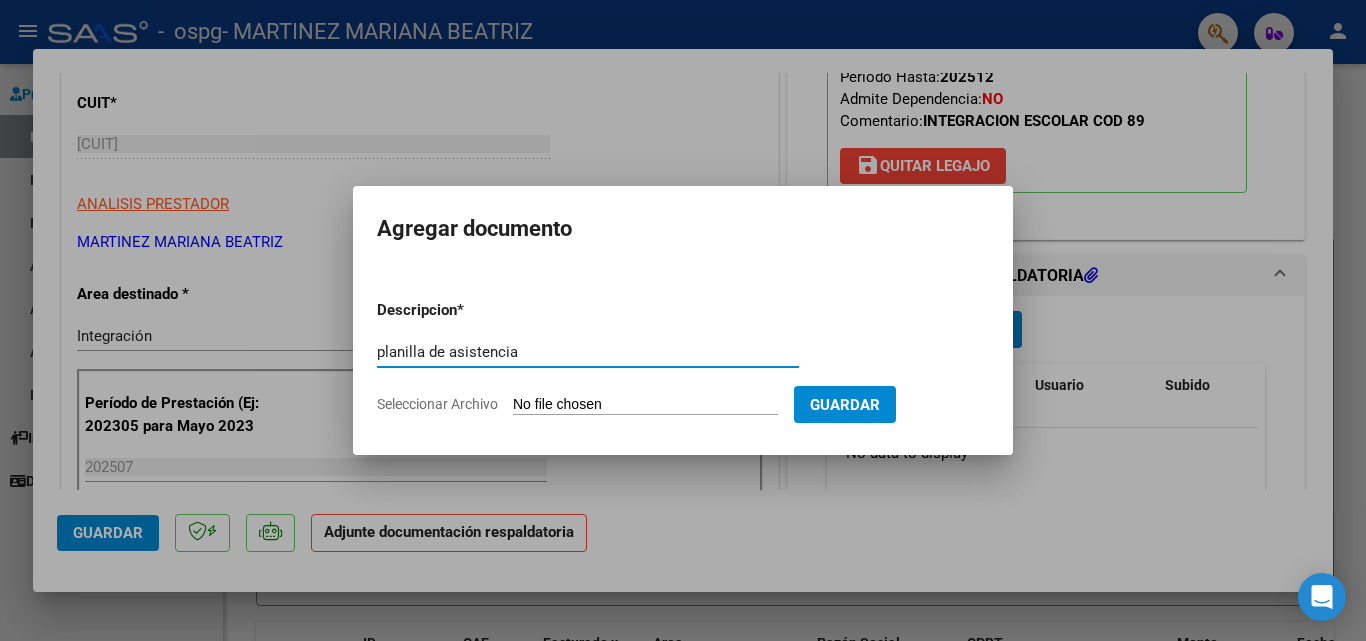 type on "planilla de asistencia" 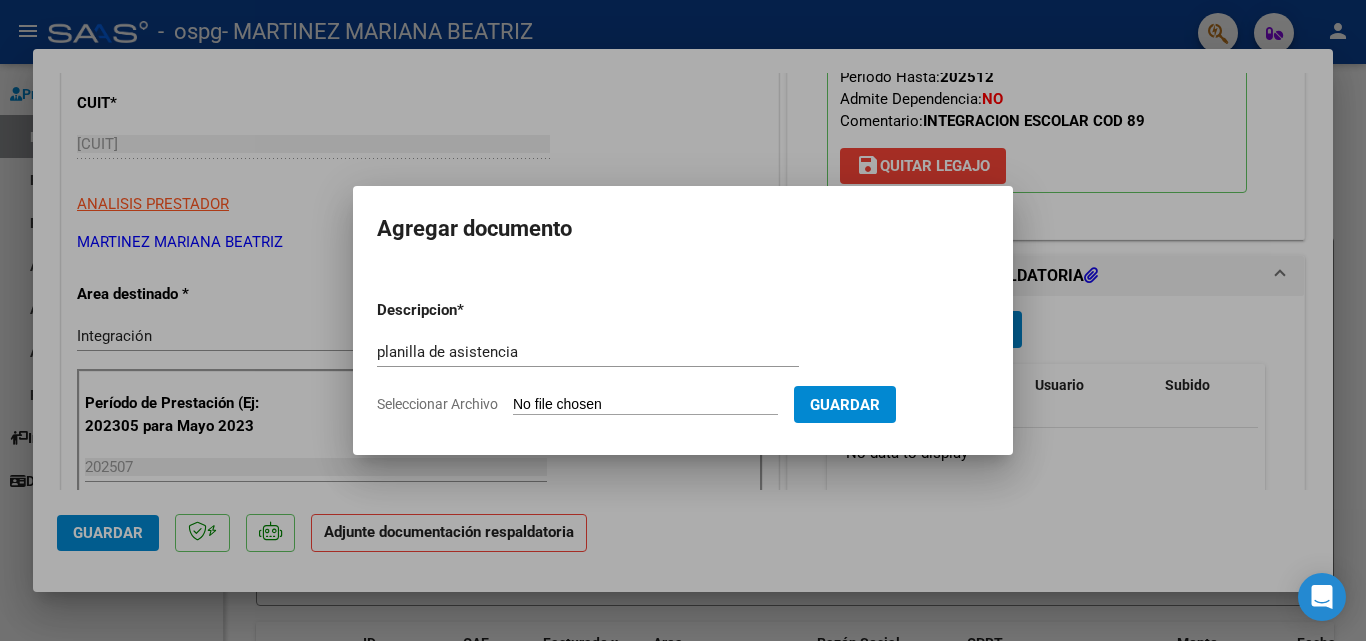 click on "Seleccionar Archivo" 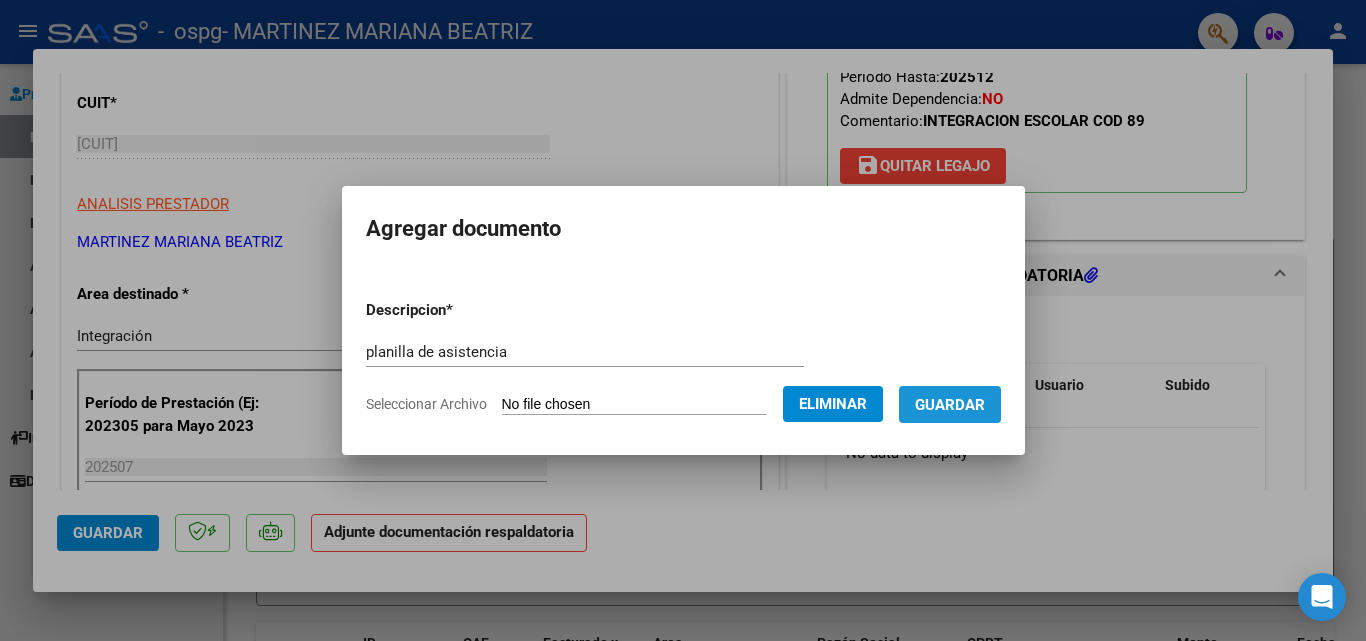 click on "Guardar" at bounding box center (950, 404) 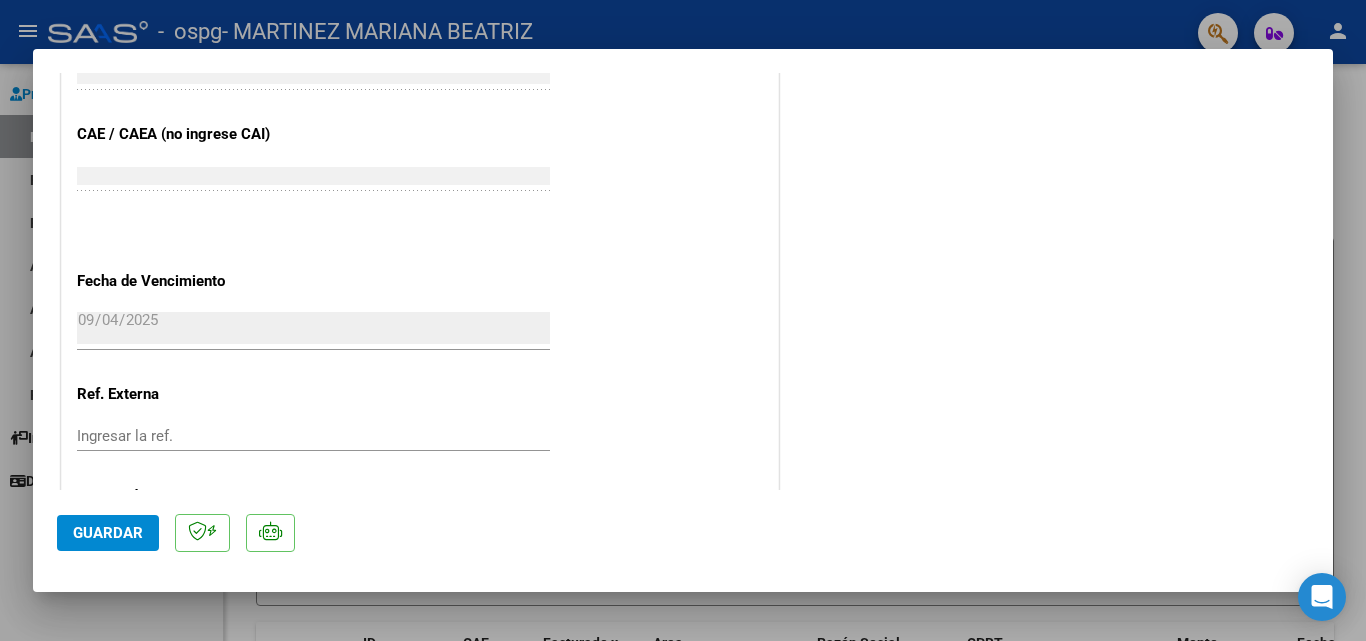 scroll, scrollTop: 1373, scrollLeft: 0, axis: vertical 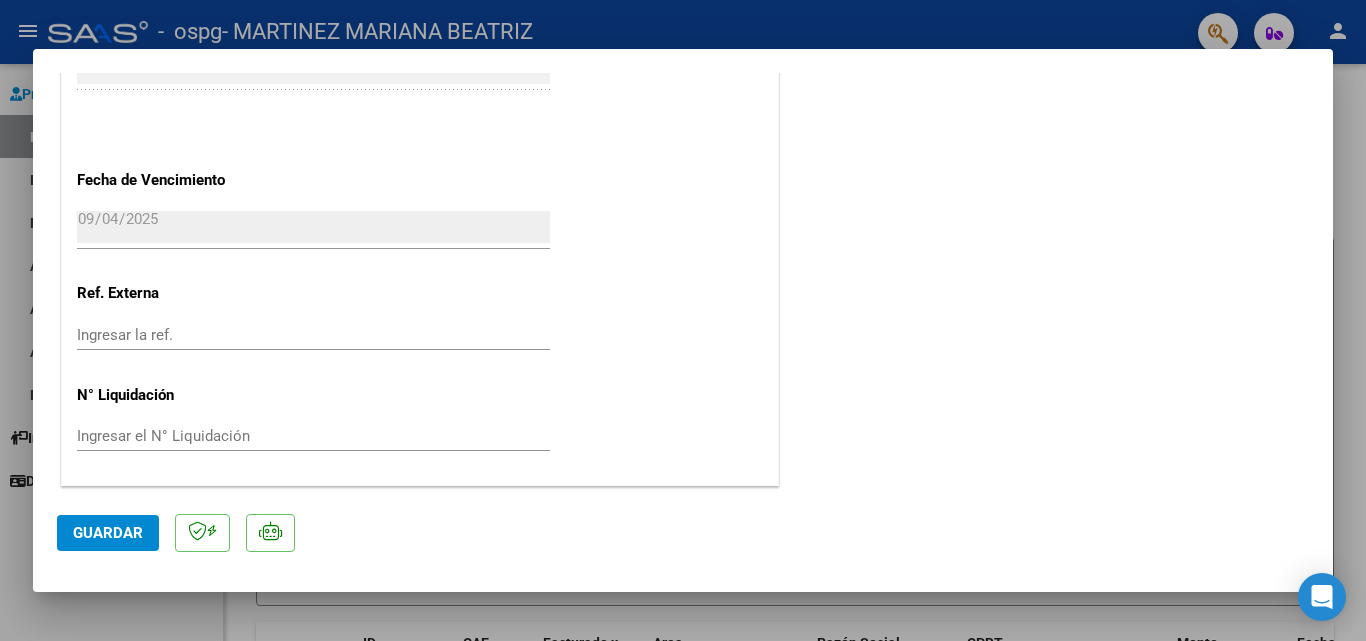 click on "Guardar" 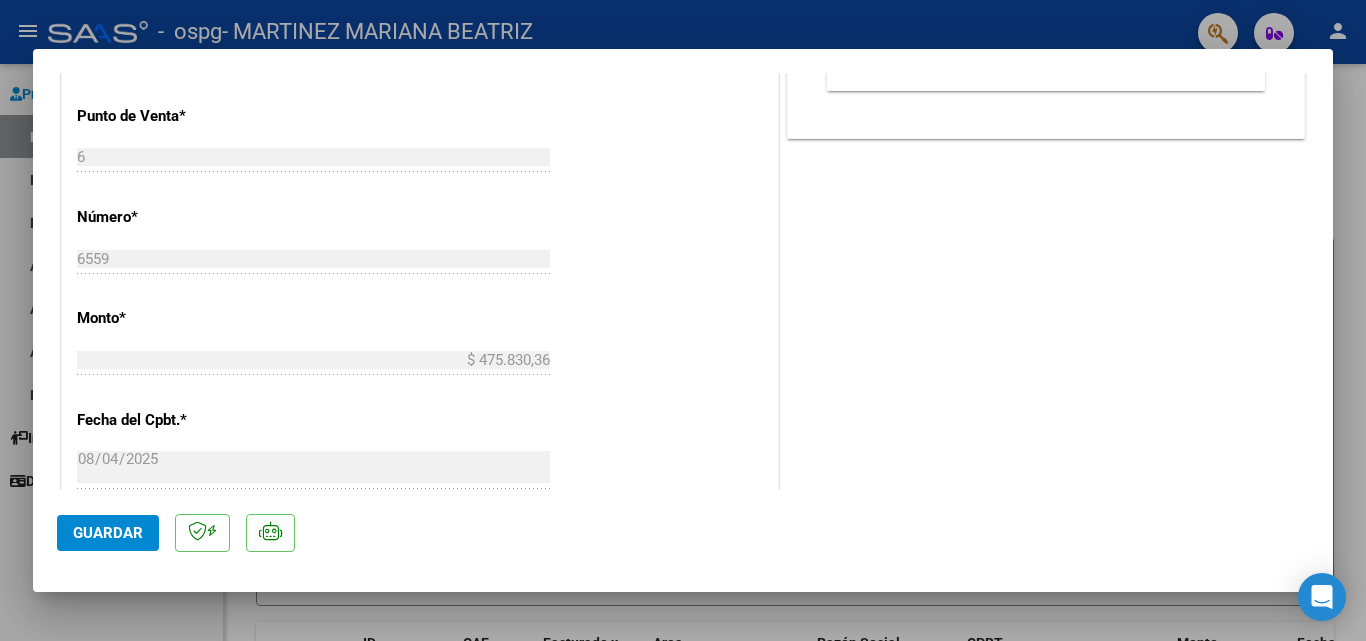 scroll, scrollTop: 673, scrollLeft: 0, axis: vertical 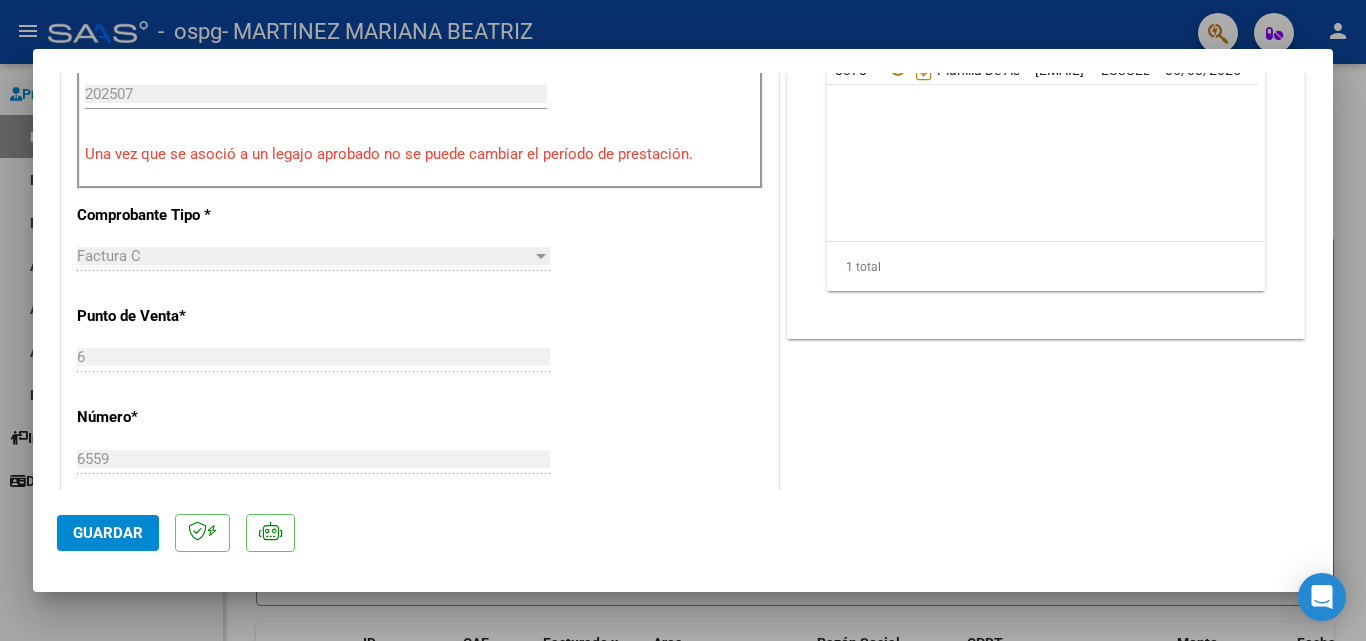 click on "Guardar" 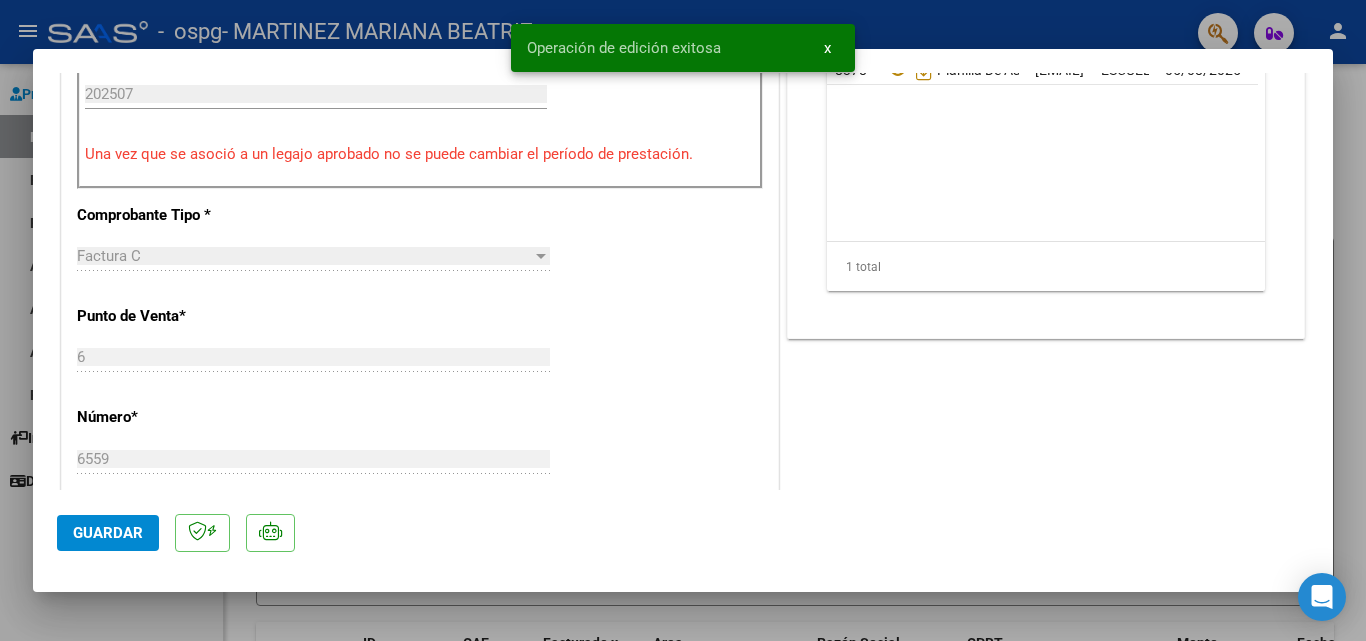 click at bounding box center [683, 320] 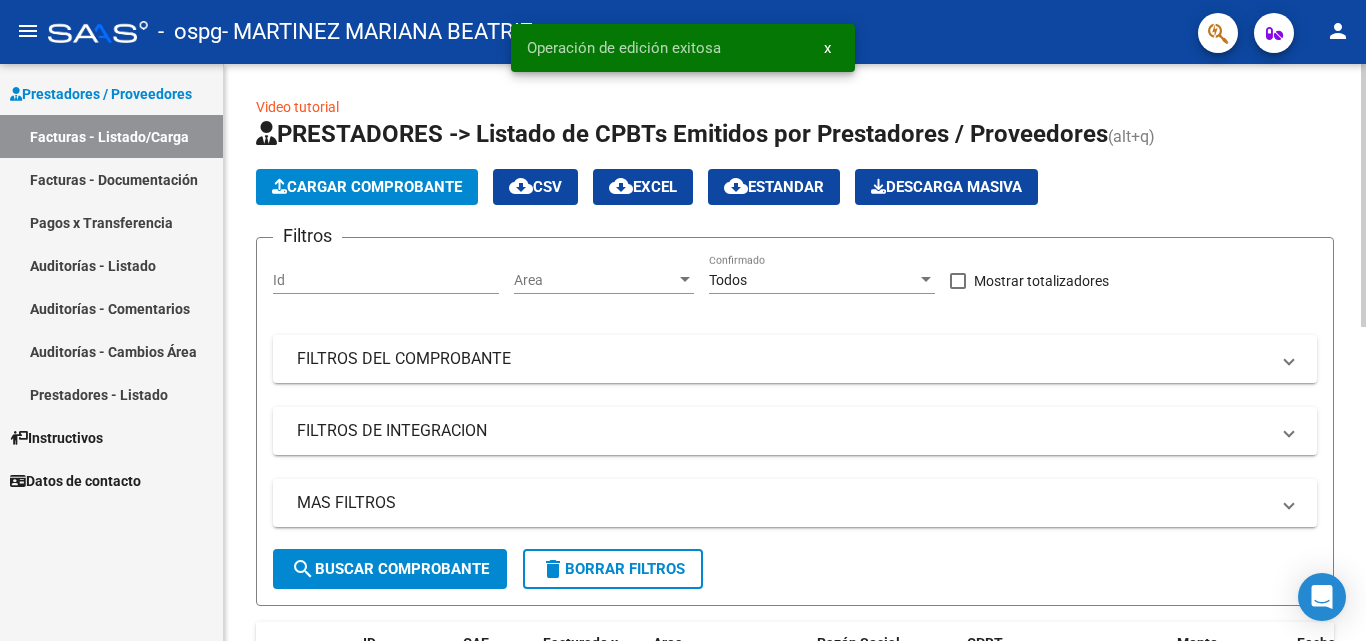 click on "Cargar Comprobante" 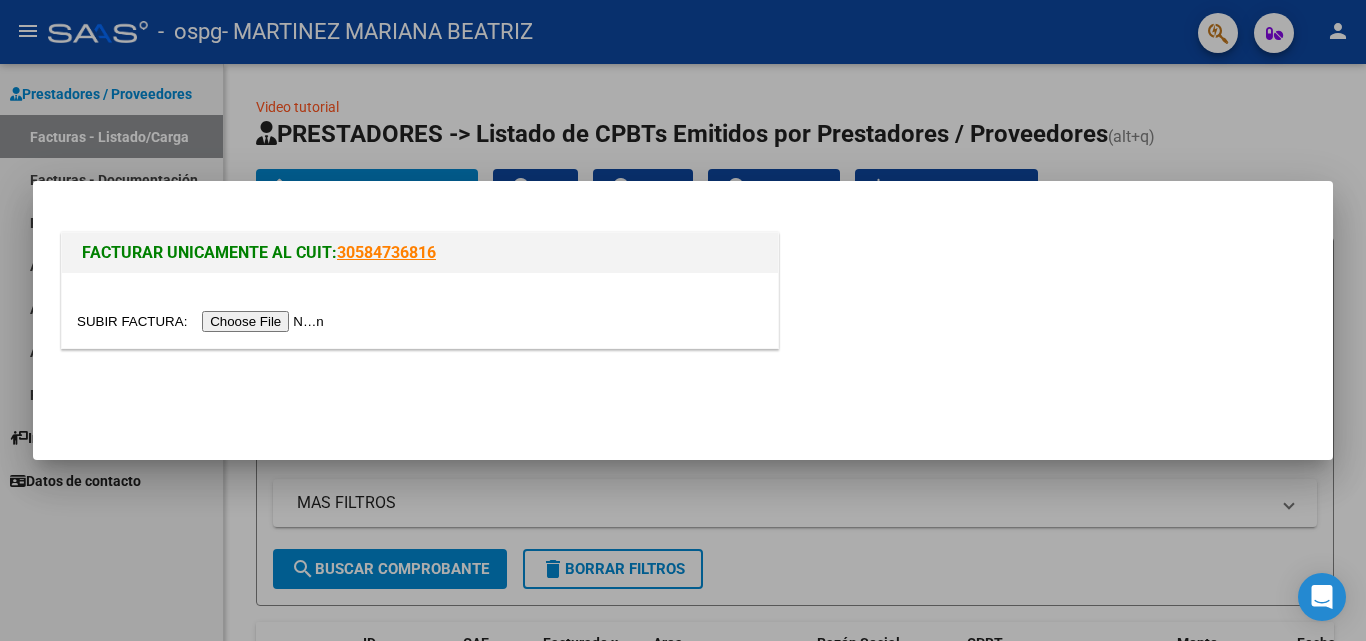 click at bounding box center (203, 321) 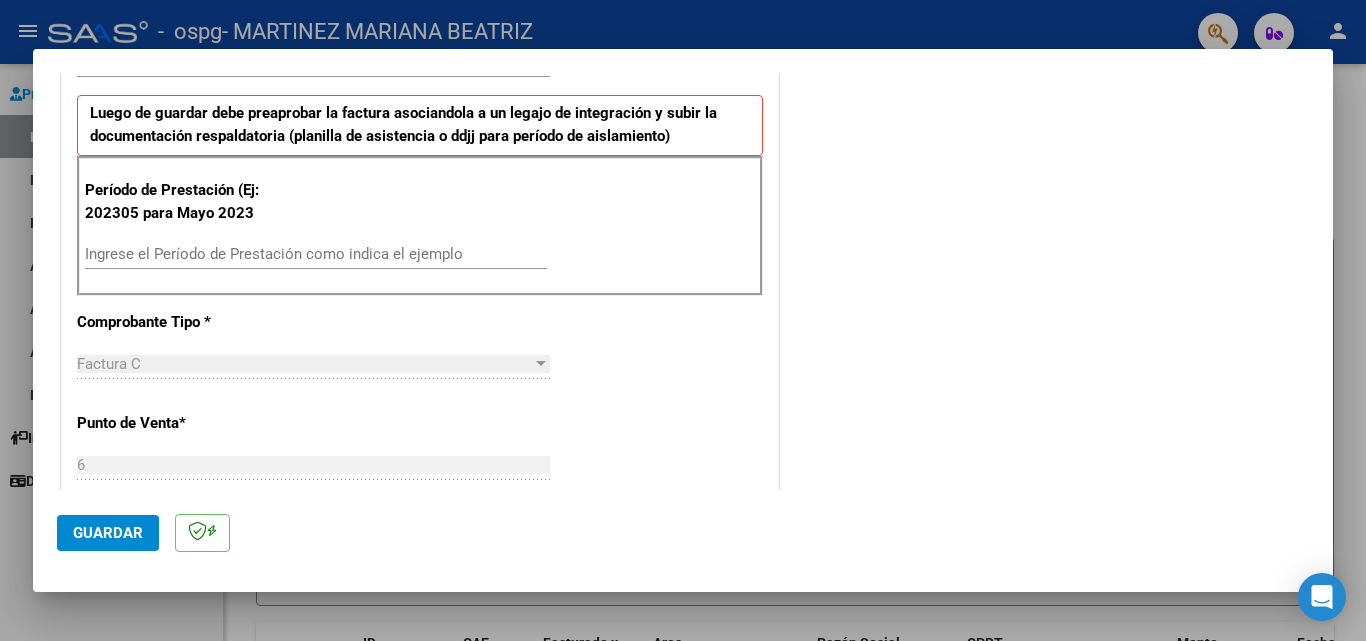 scroll, scrollTop: 500, scrollLeft: 0, axis: vertical 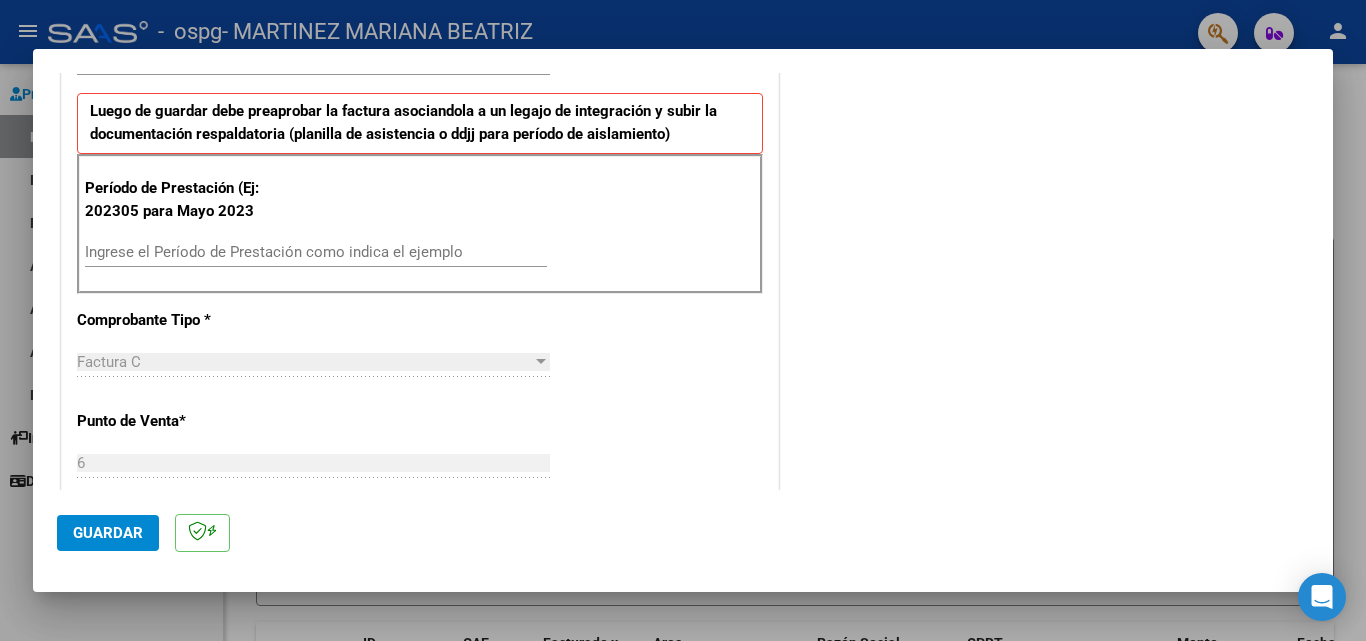 click on "Ingrese el Período de Prestación como indica el ejemplo" at bounding box center [316, 252] 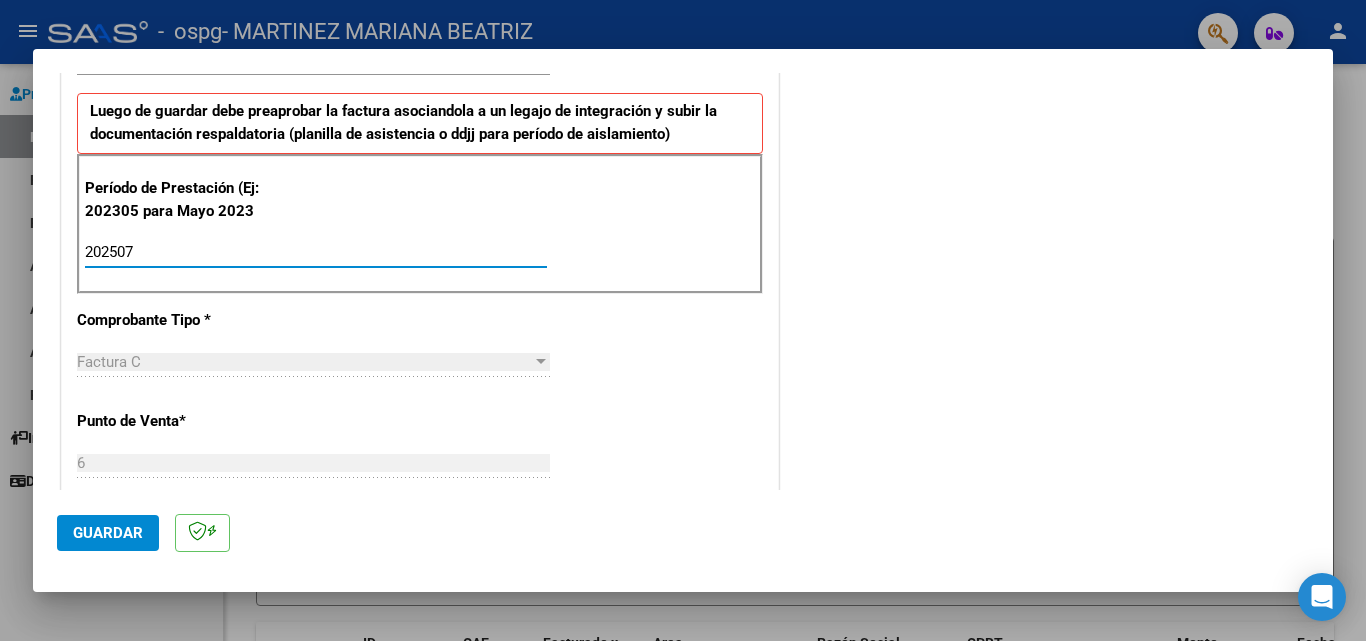 type on "202507" 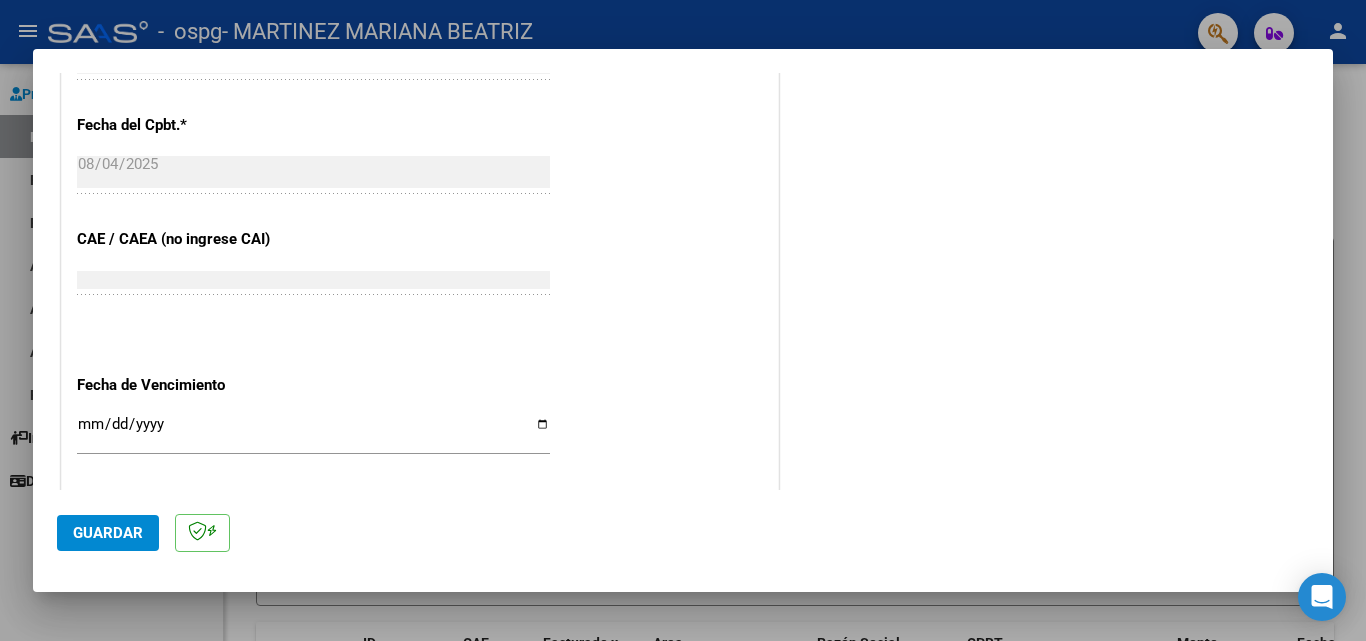 scroll, scrollTop: 1305, scrollLeft: 0, axis: vertical 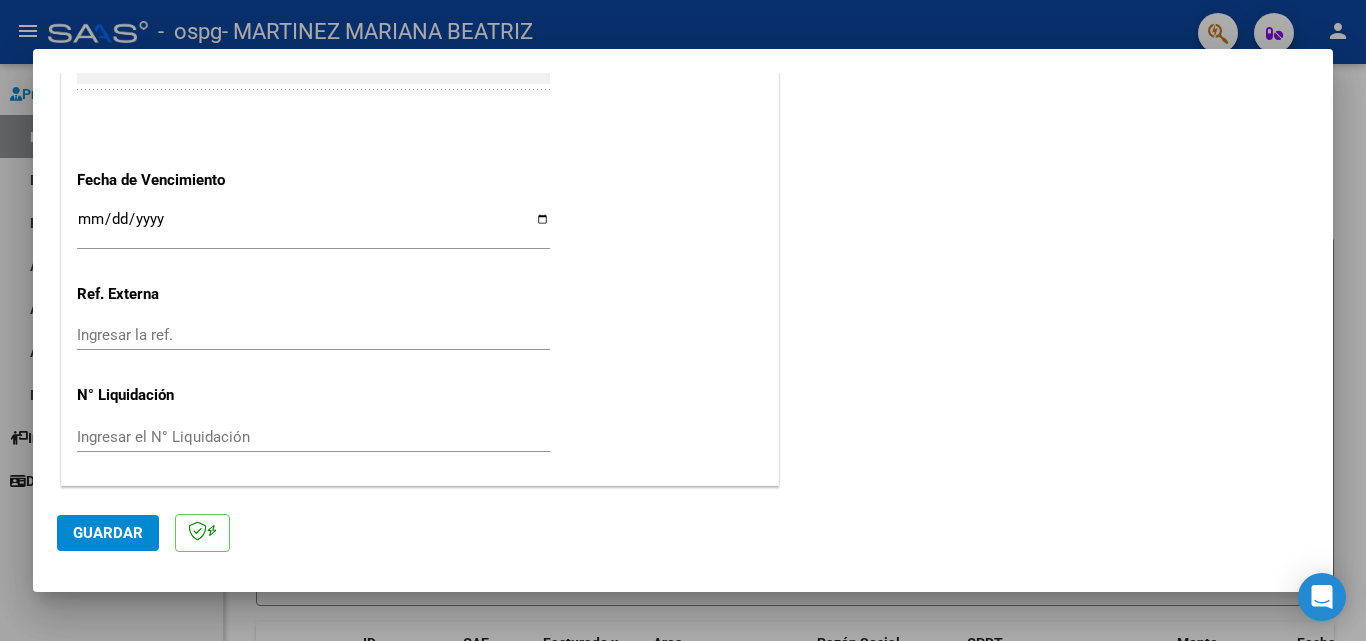 click on "CUIT  *   [CUIT] Ingresar CUIT  ANALISIS PRESTADOR  Area destinado * Integración Seleccionar Area Luego de guardar debe preaprobar la factura asociandola a un legajo de integración y subir la documentación respaldatoria (planilla de asistencia o ddjj para período de aislamiento)  Período de Prestación (Ej: 202305 para Mayo 2023    202507 Ingrese el Período de Prestación como indica el ejemplo   Comprobante Tipo * Factura C Seleccionar Tipo Punto de Venta  *   6 Ingresar el Nro.  Número  *   6558 Ingresar el Nro.  Monto  *   $ 475.830,36 Ingresar el monto  Fecha del Cpbt.  *   2025-08-04 Ingresar la fecha  CAE / CAEA (no ingrese CAI)    [CAE] Ingresar el CAE o CAEA (no ingrese CAI)  Fecha de Vencimiento    Ingresar la fecha  Ref. Externa    Ingresar la ref.  N° Liquidación    Ingresar el N° Liquidación" at bounding box center [420, -249] 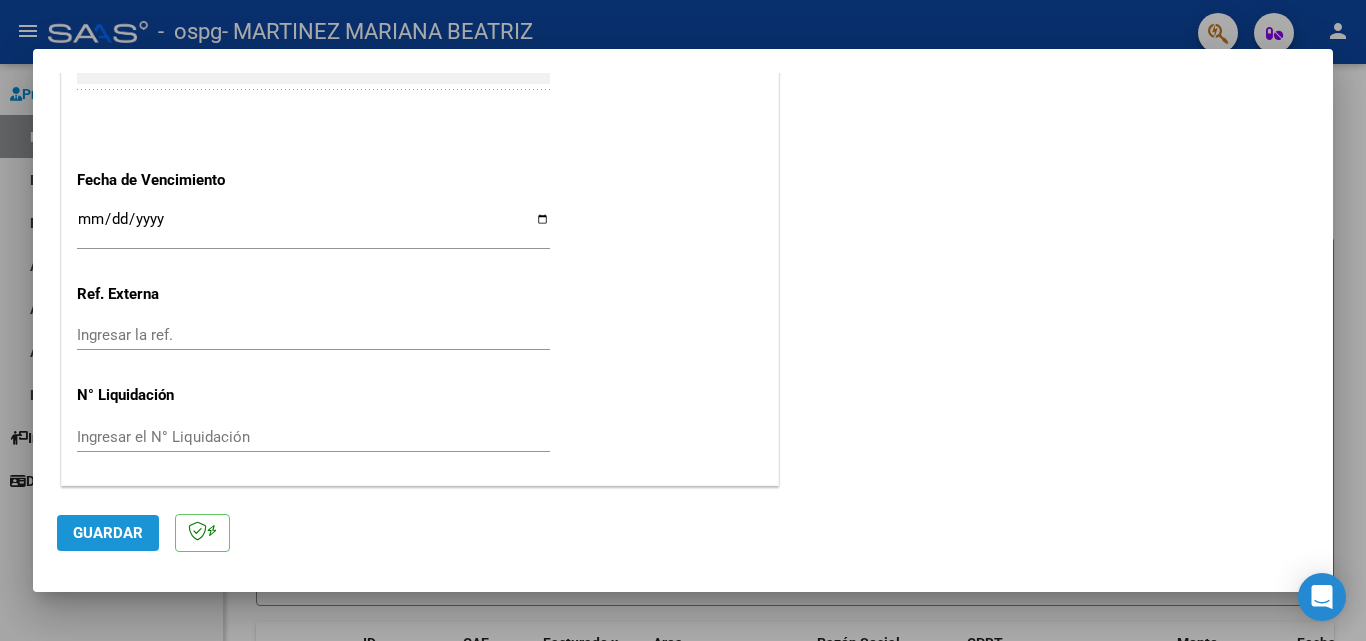 click on "Guardar" 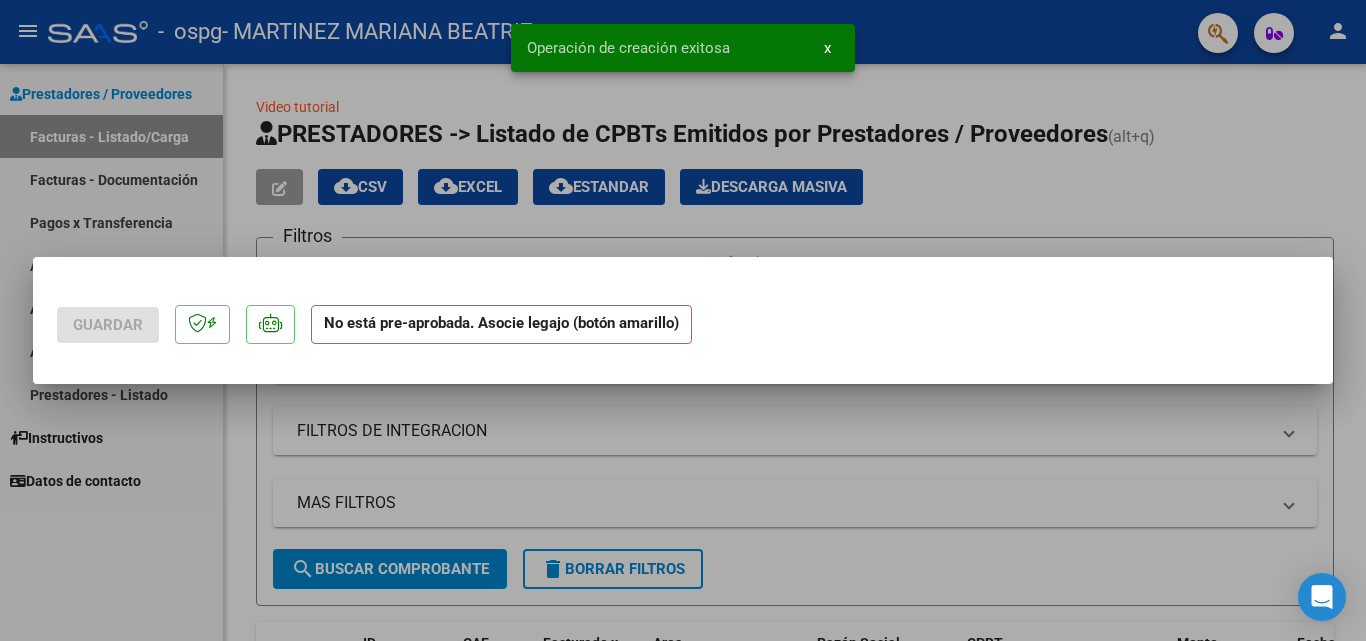 scroll, scrollTop: 0, scrollLeft: 0, axis: both 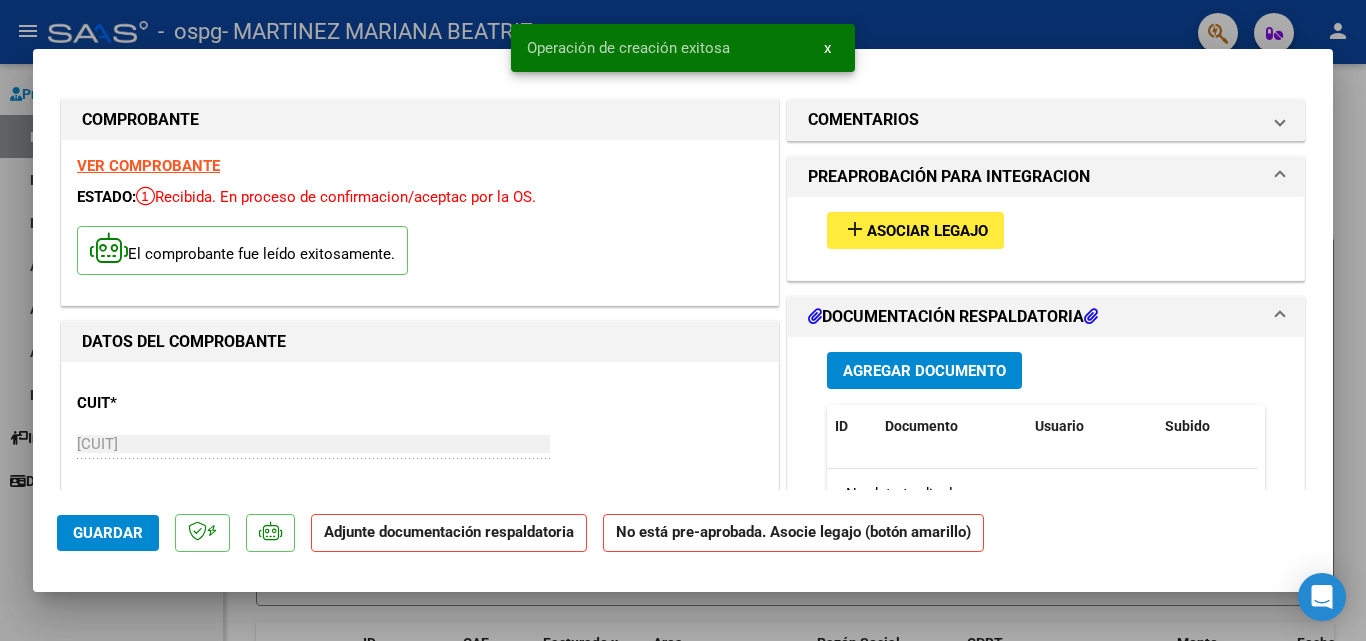 click on "add Asociar Legajo" at bounding box center [915, 230] 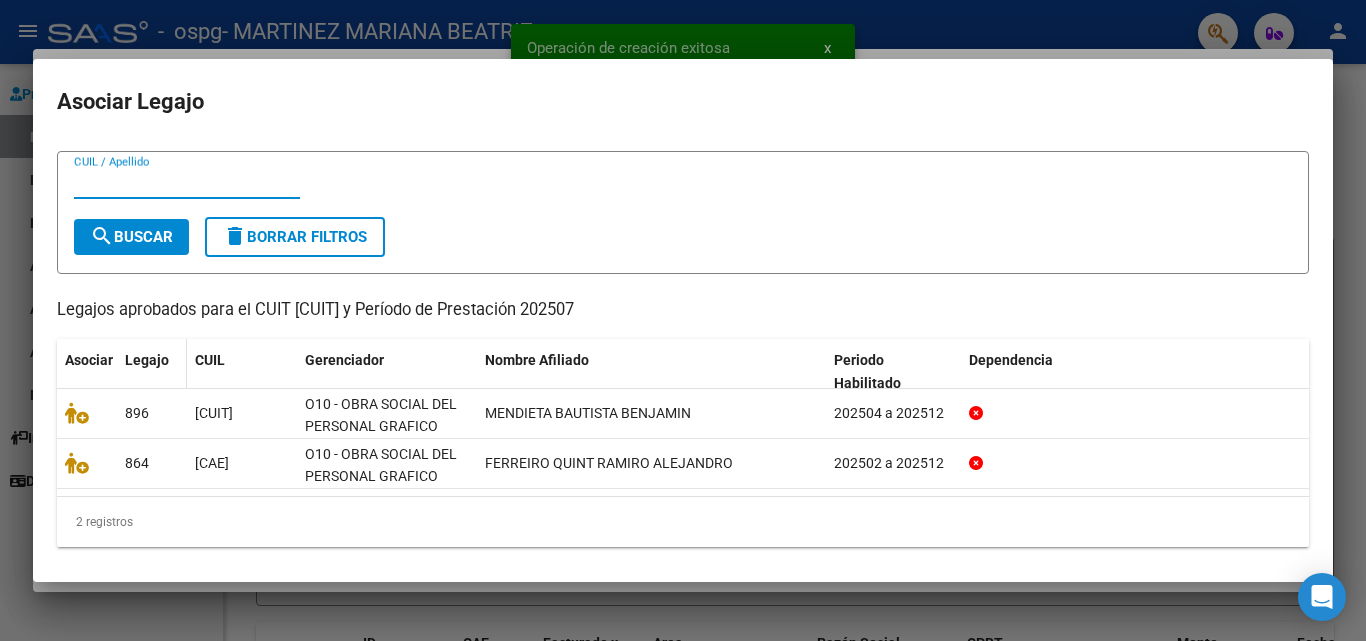 scroll, scrollTop: 43, scrollLeft: 0, axis: vertical 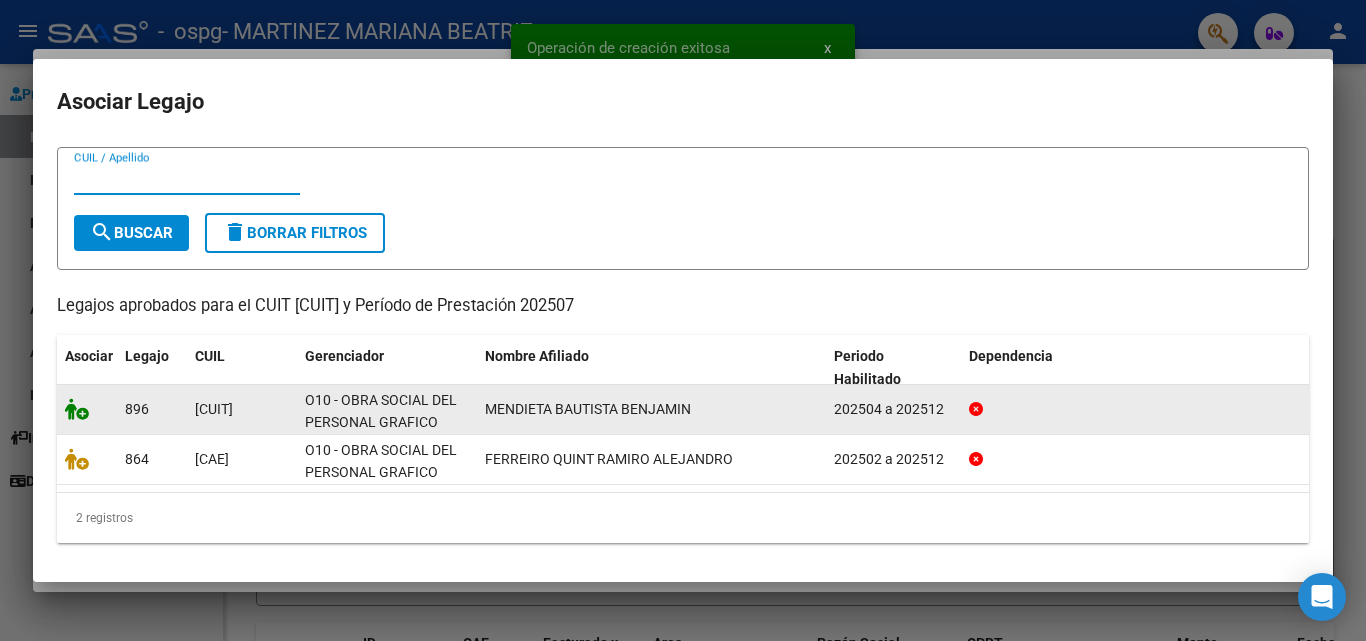 click 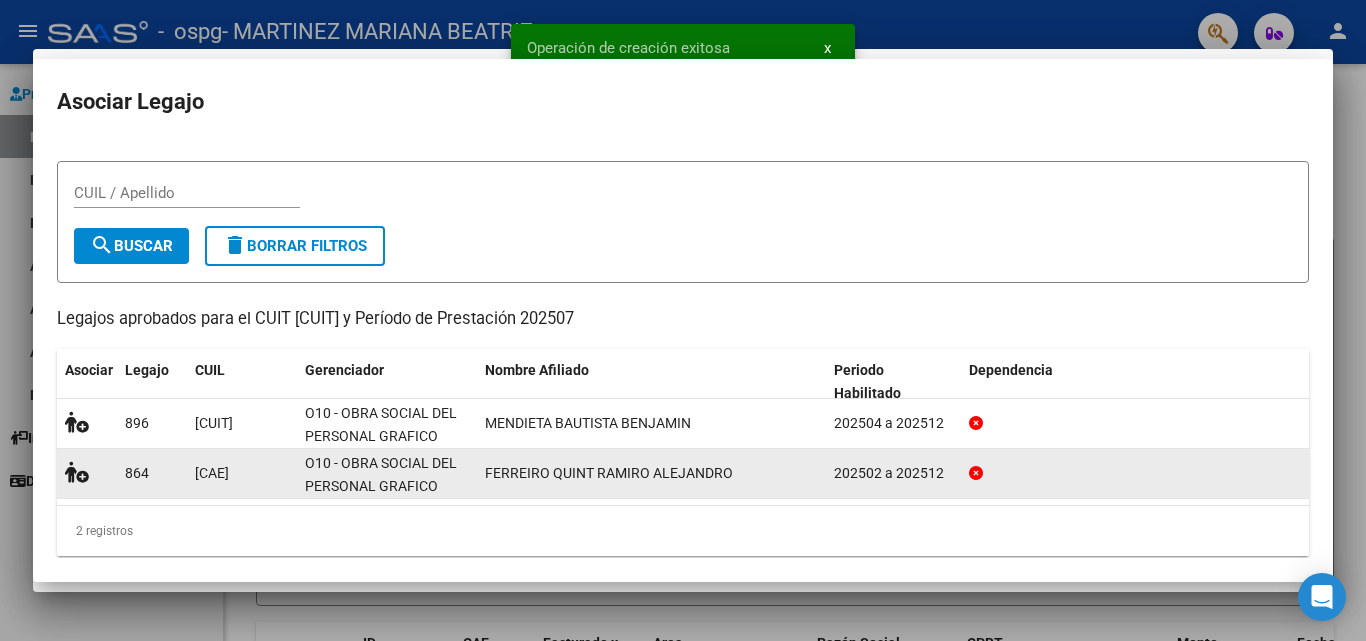 scroll, scrollTop: 0, scrollLeft: 0, axis: both 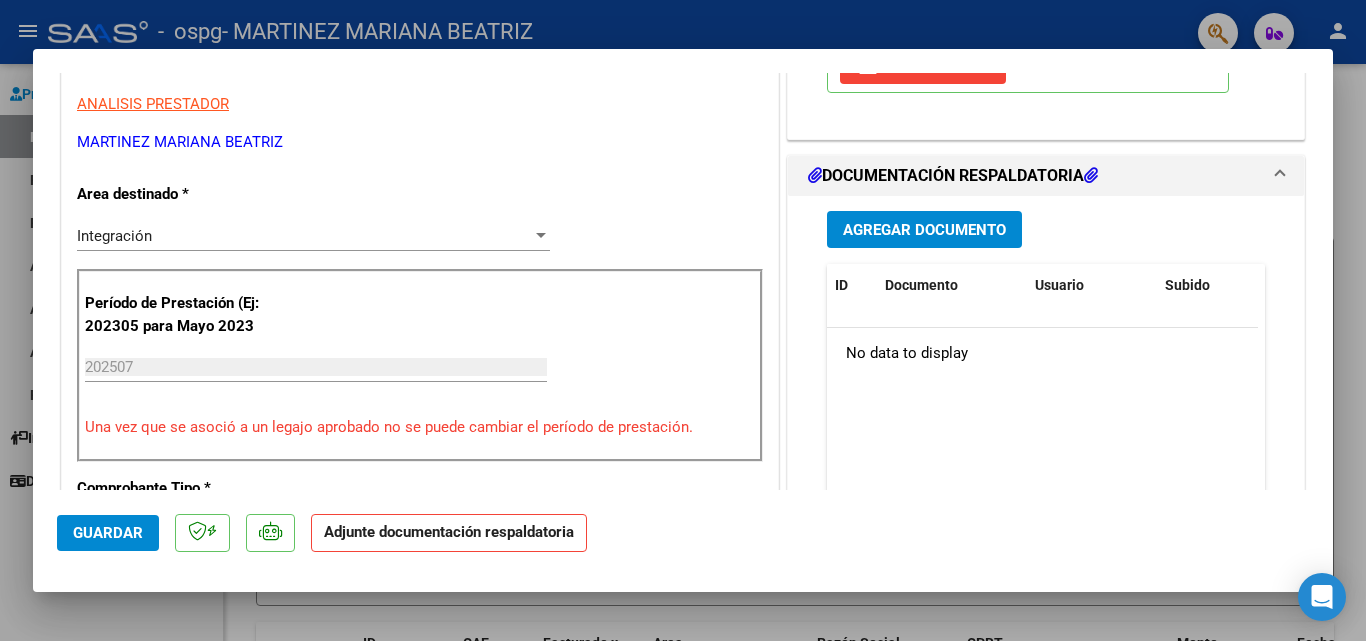 click on "Agregar Documento" at bounding box center (924, 230) 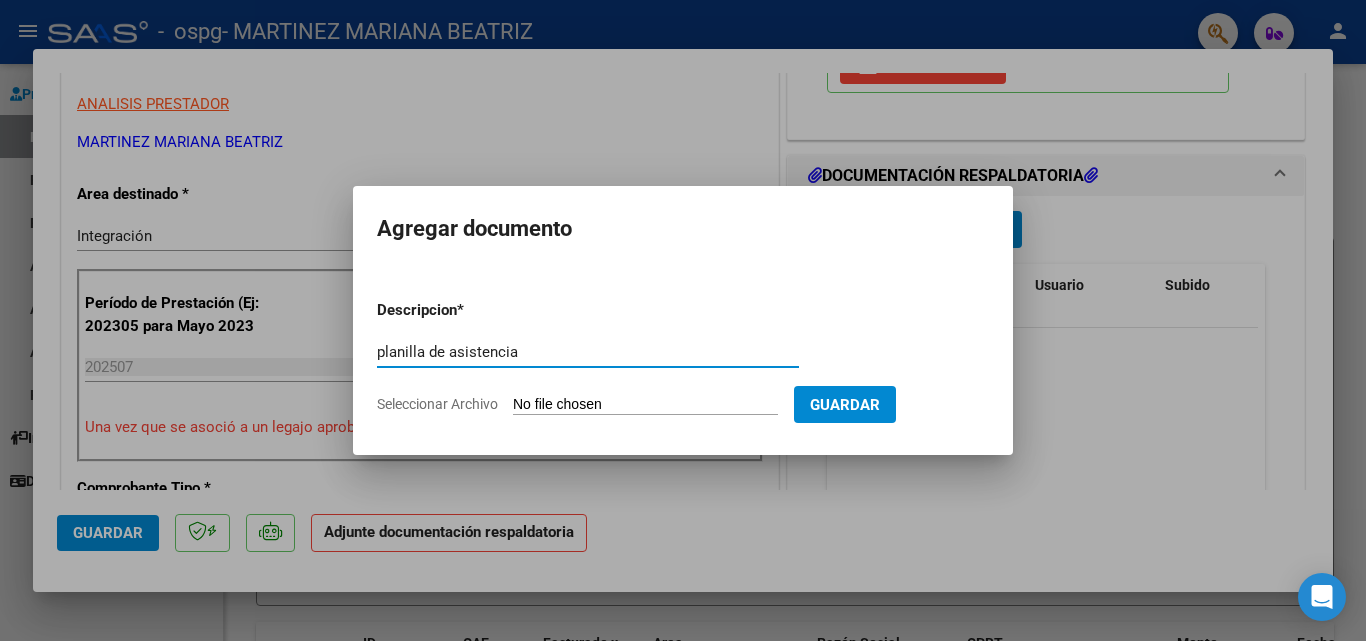 type on "planilla de asistencia" 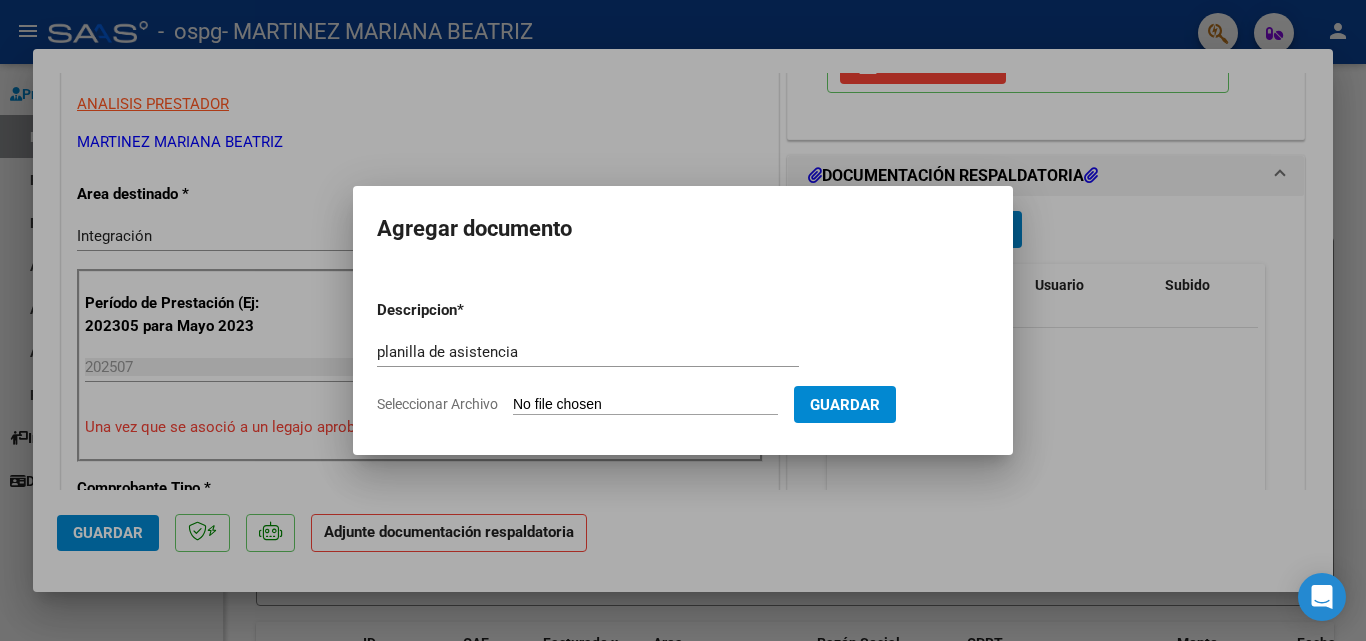 type on "C:\fakepath\CamScanner 15-7-25 10.19.pdf" 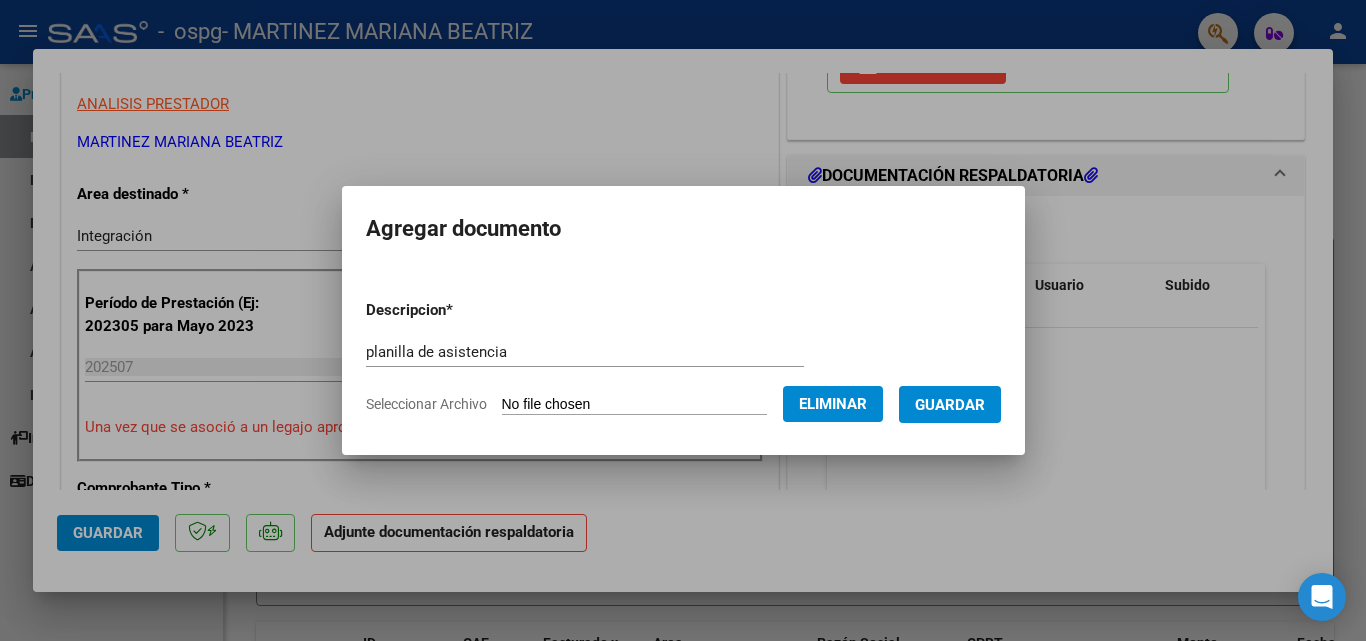 click on "Descripcion  *   planilla de asistencia Escriba aquí una descripcion  Seleccionar Archivo Eliminar Guardar" at bounding box center (683, 357) 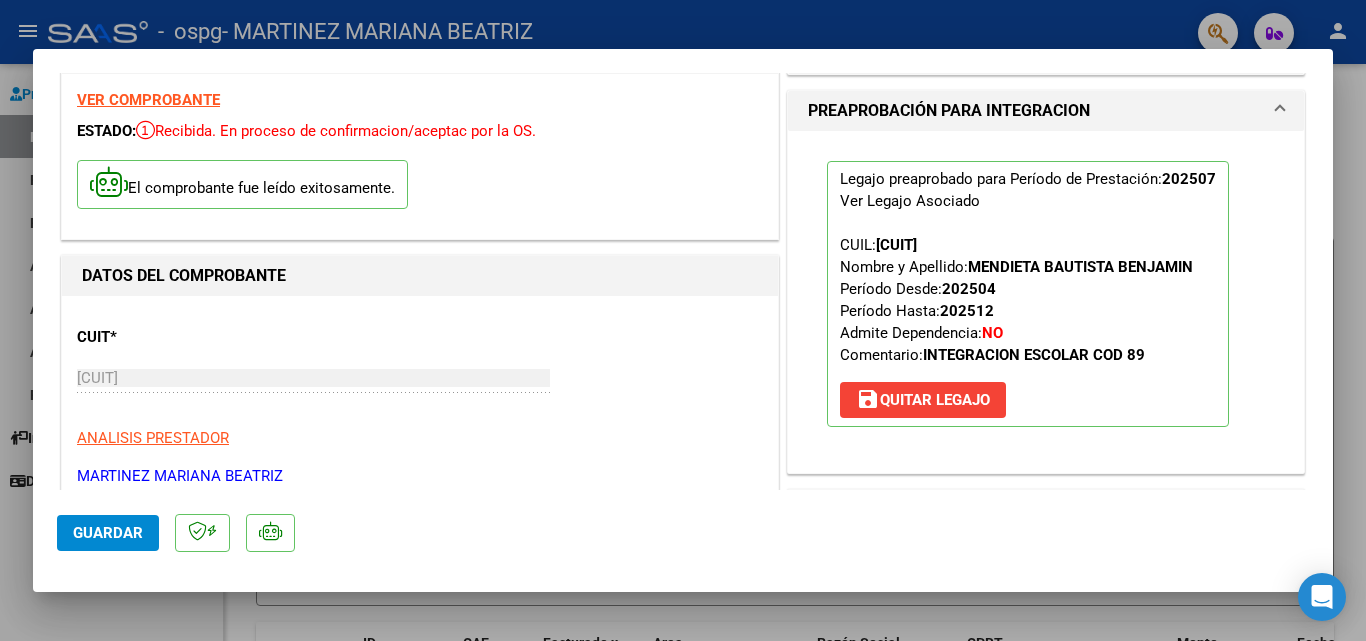 scroll, scrollTop: 0, scrollLeft: 0, axis: both 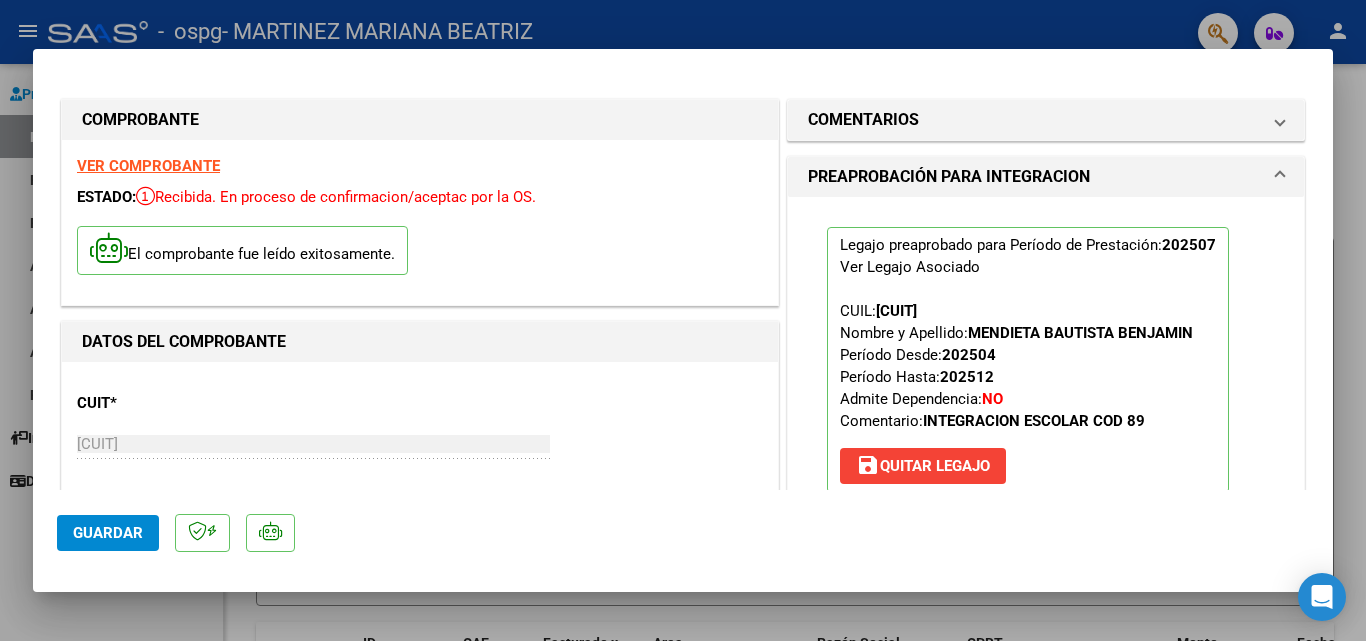 click on "Guardar" 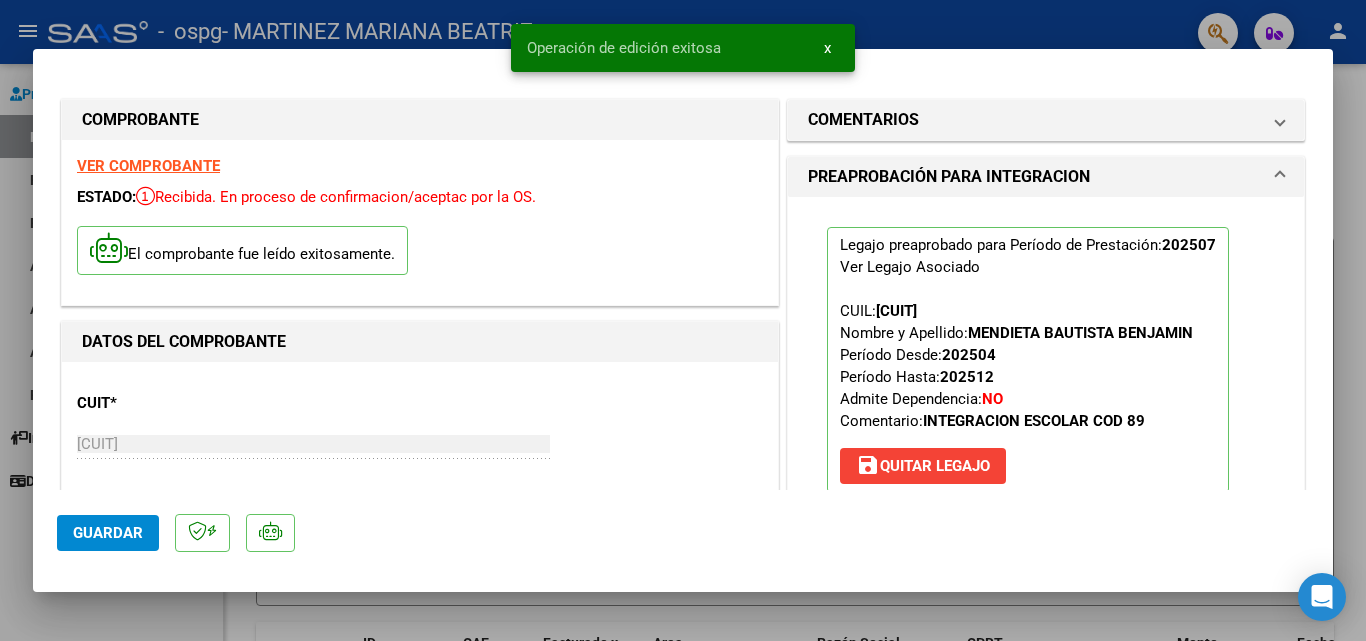 click at bounding box center (683, 320) 